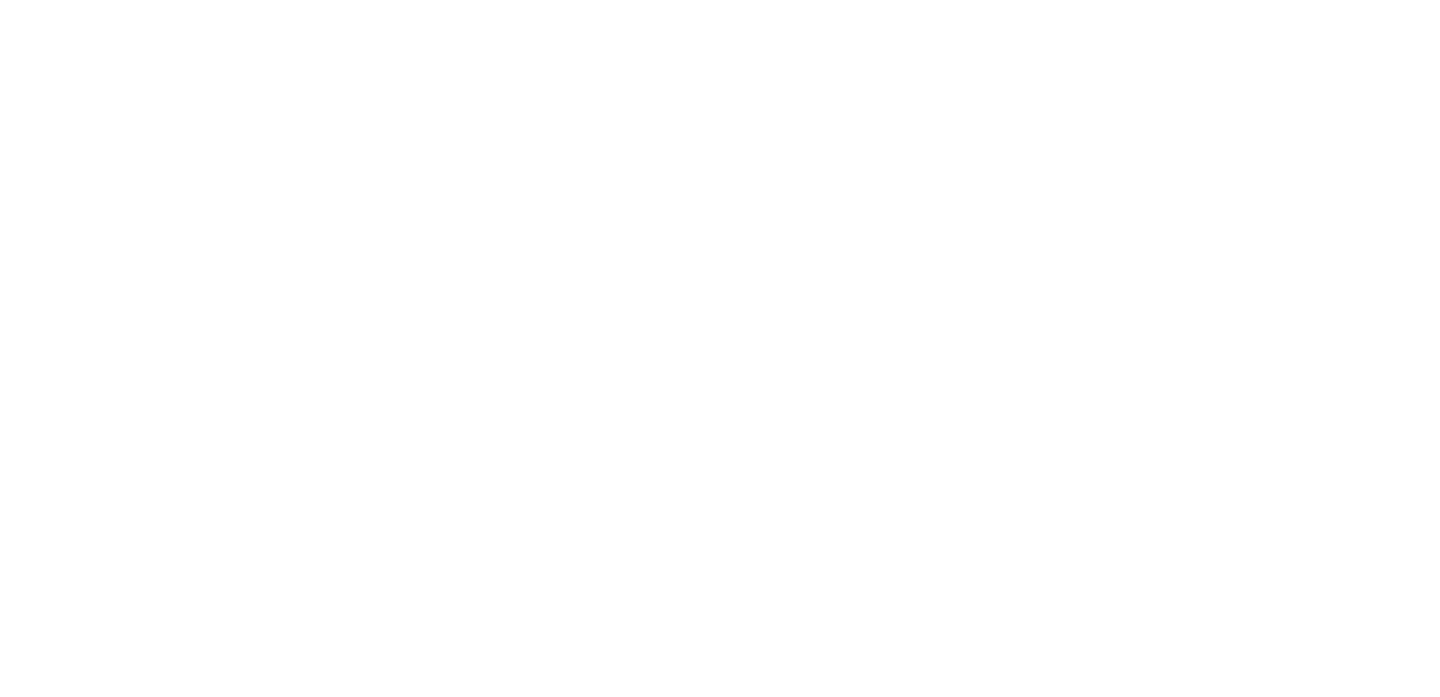 scroll, scrollTop: 0, scrollLeft: 0, axis: both 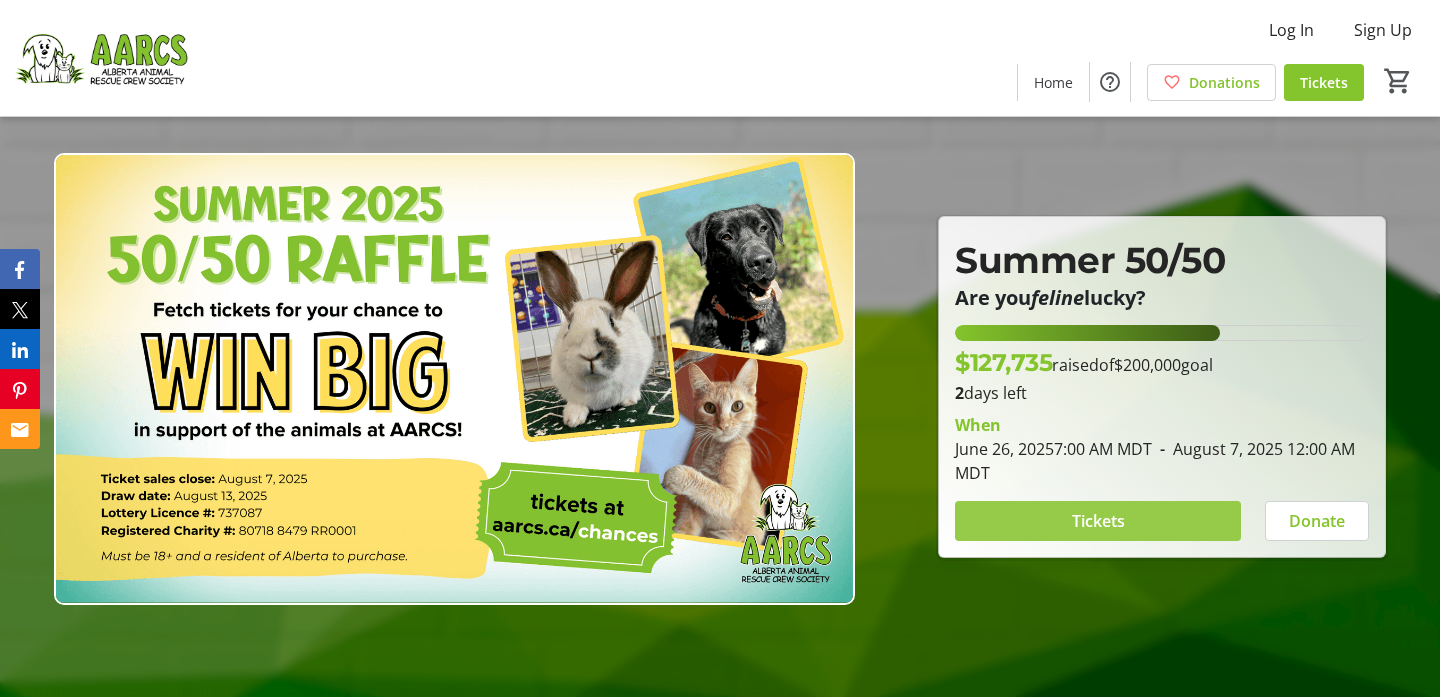 click at bounding box center (1098, 521) 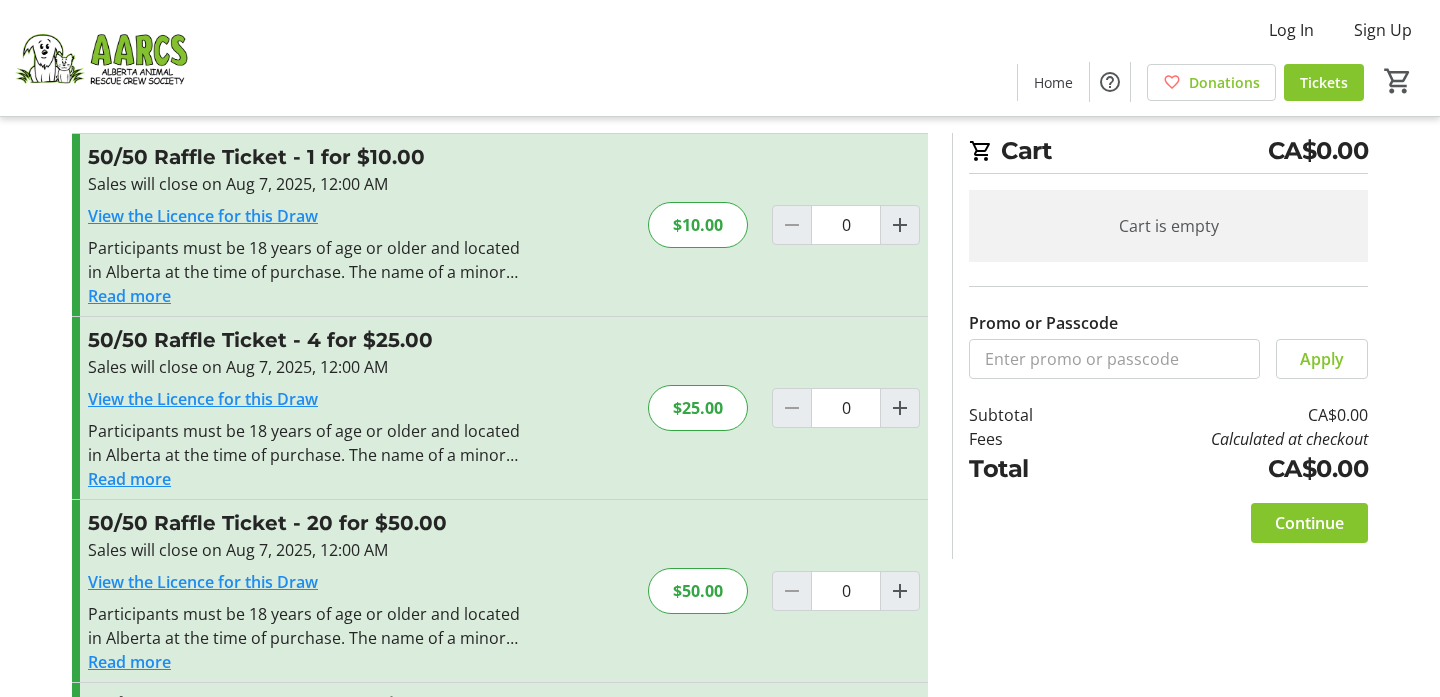scroll, scrollTop: 33, scrollLeft: 0, axis: vertical 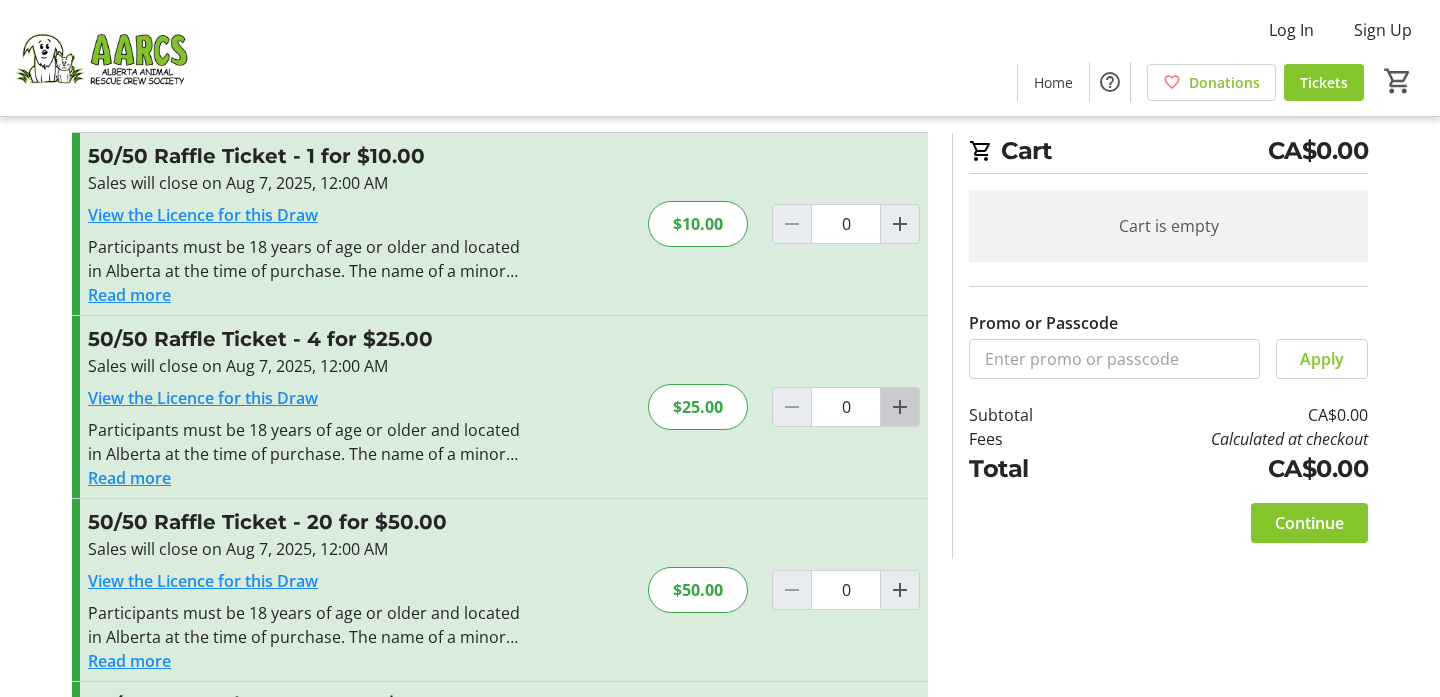 click 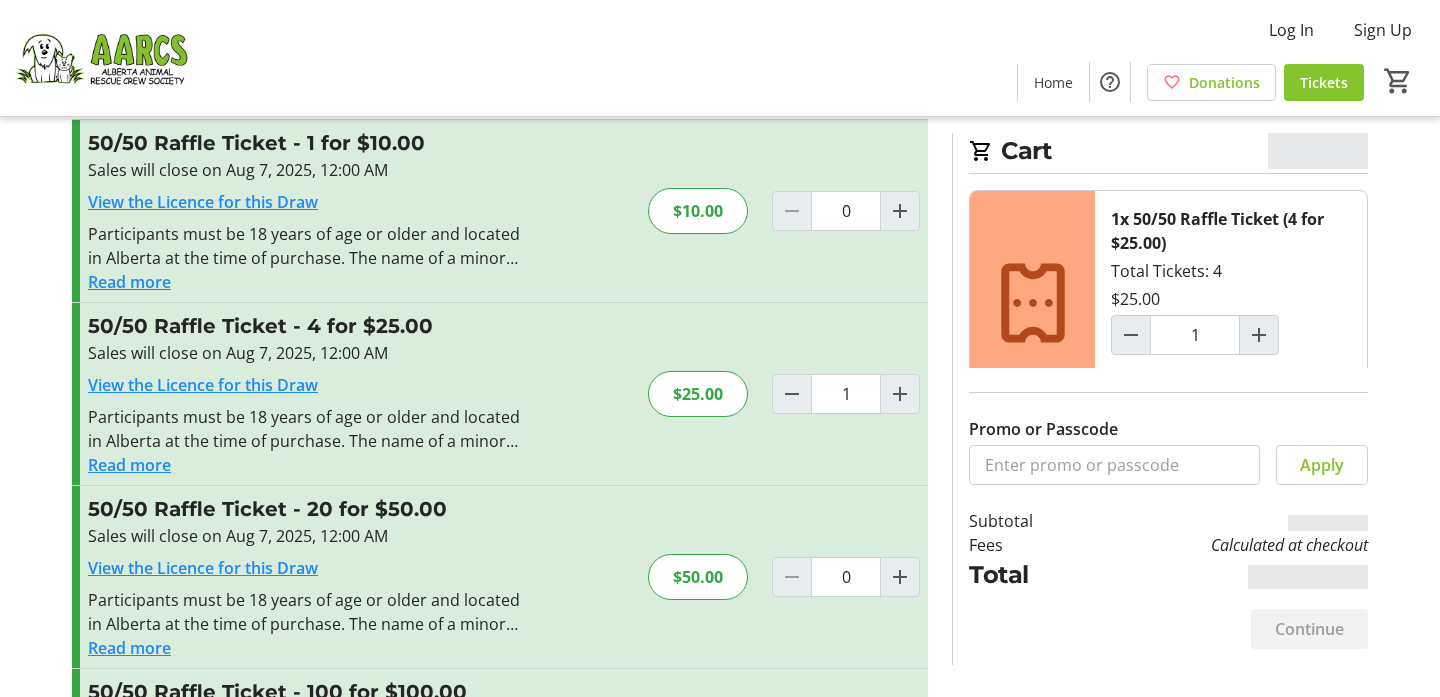 scroll, scrollTop: 48, scrollLeft: 0, axis: vertical 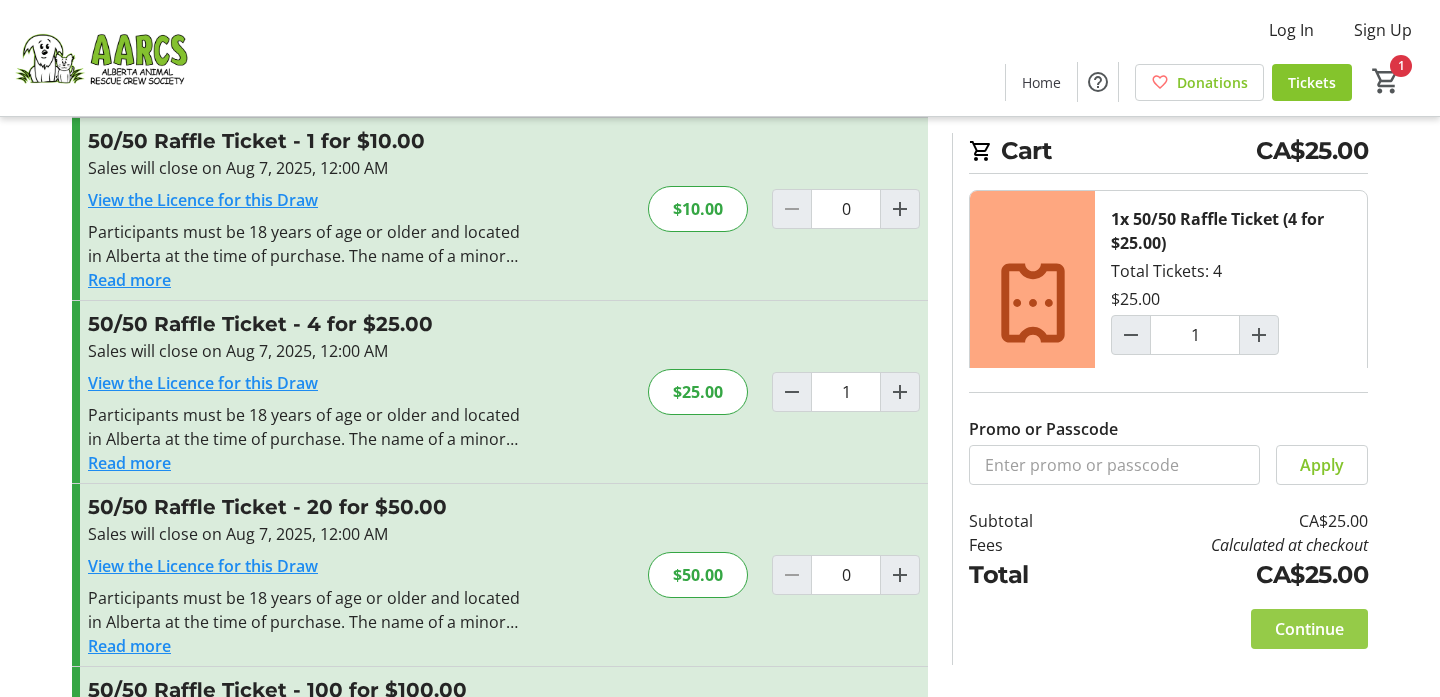 click 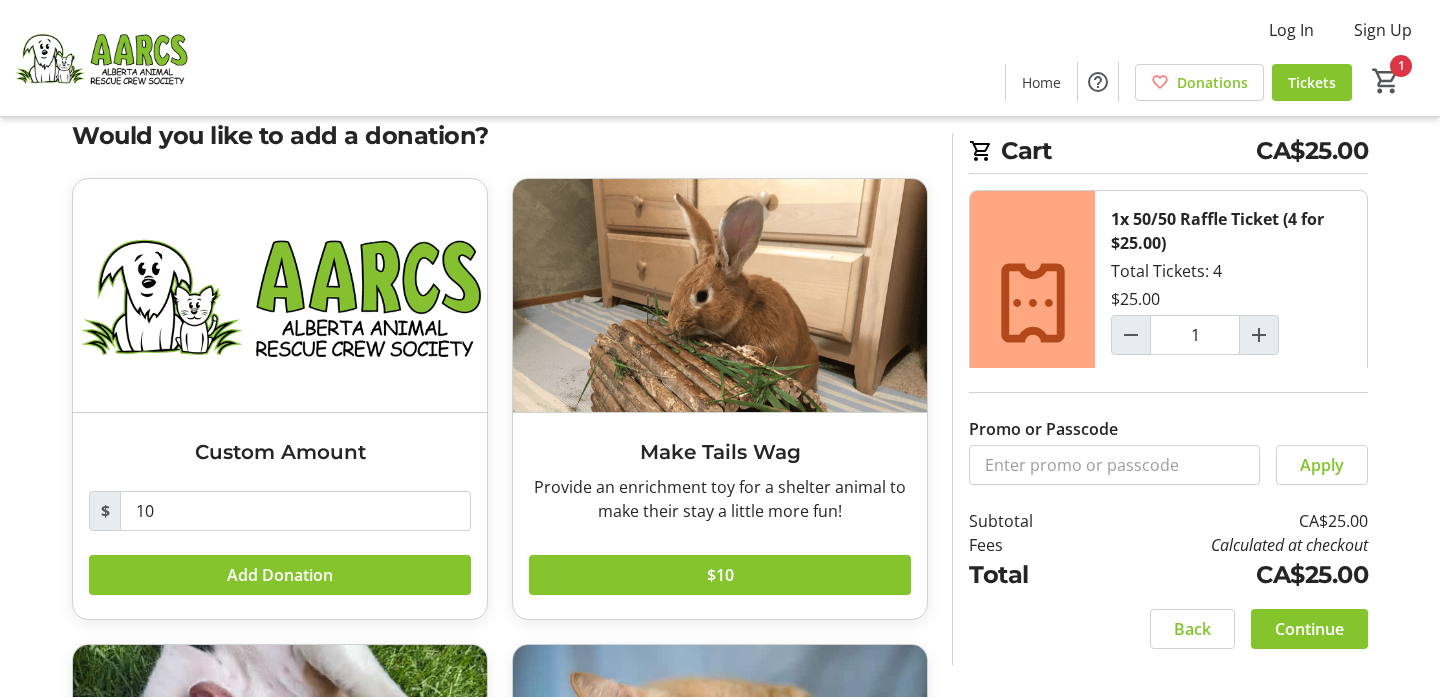 scroll, scrollTop: 48, scrollLeft: 0, axis: vertical 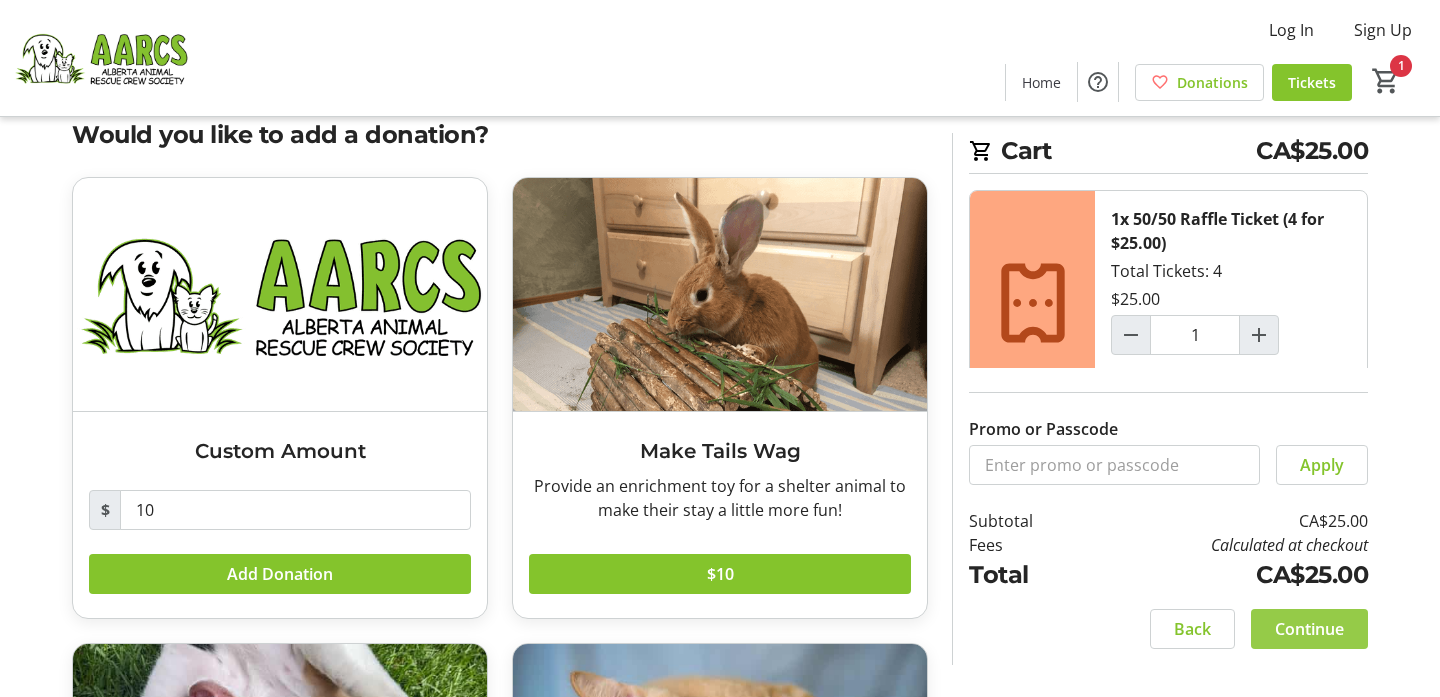 click on "Continue" 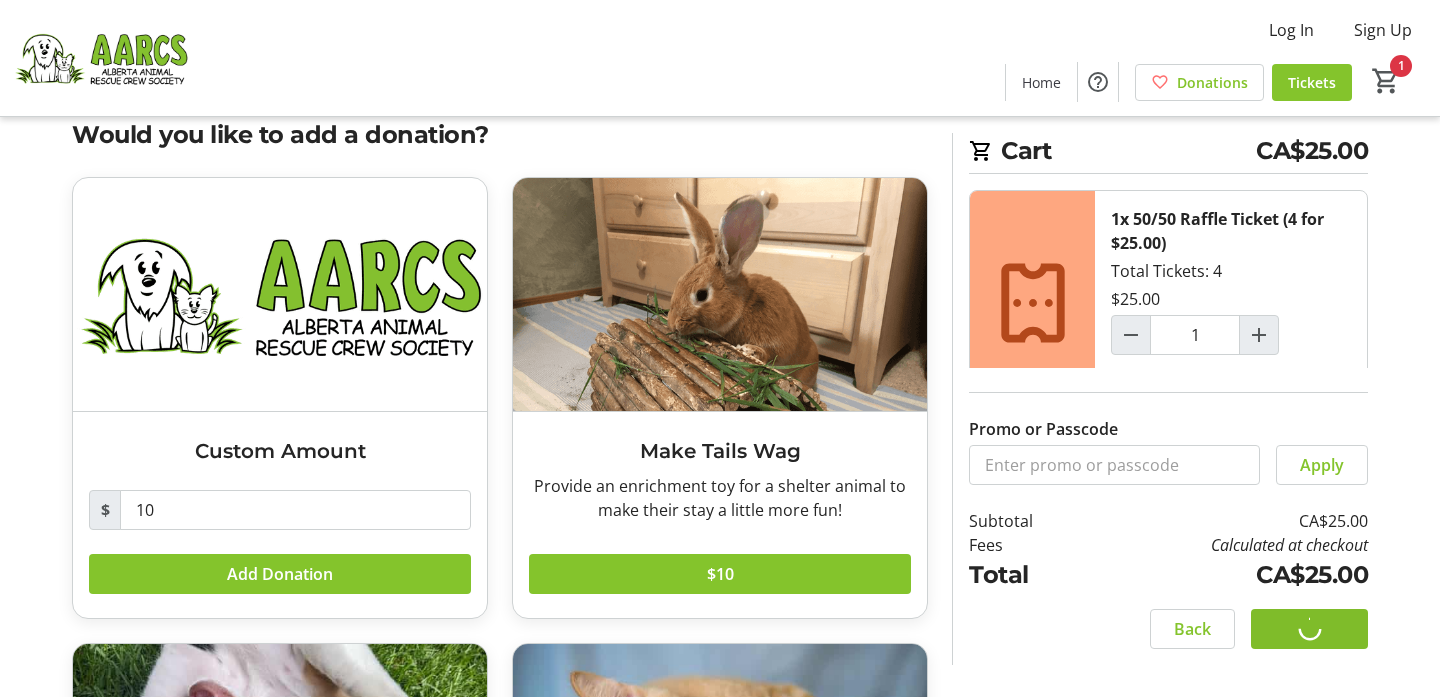 scroll, scrollTop: 0, scrollLeft: 0, axis: both 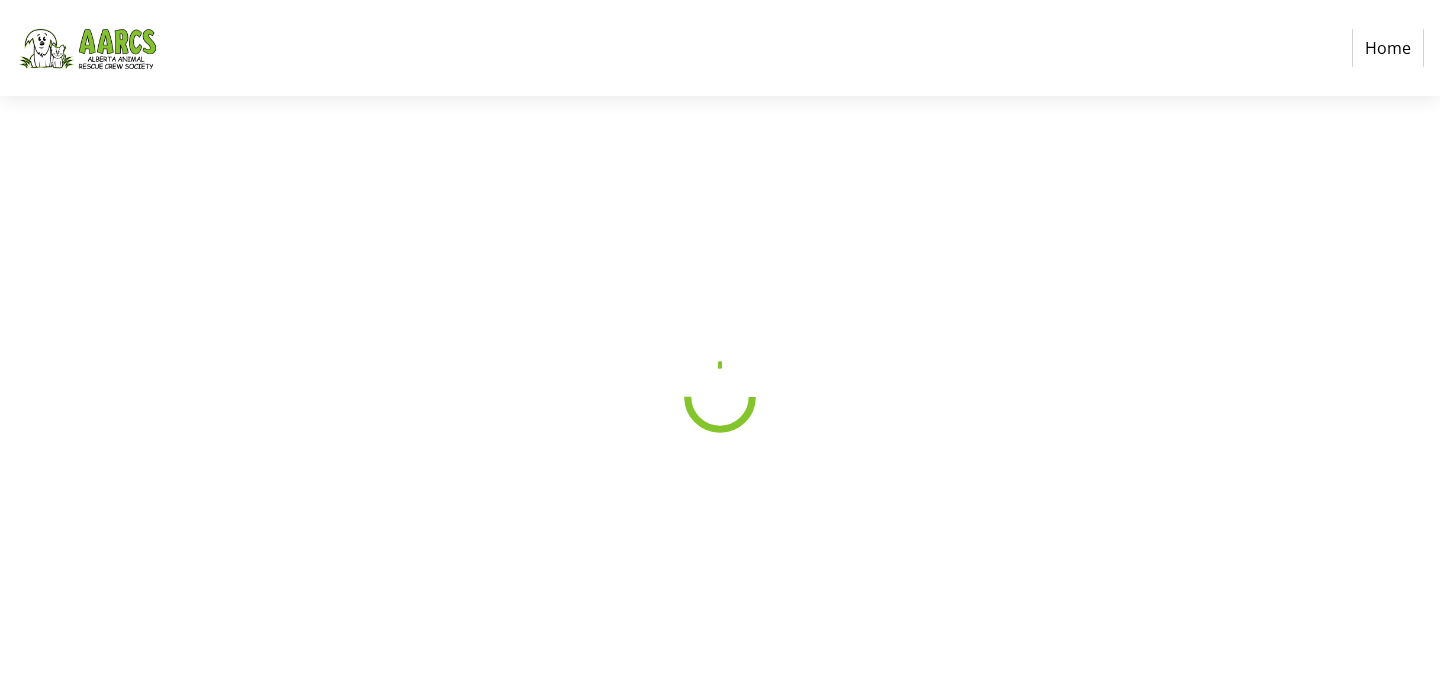 select on "CA" 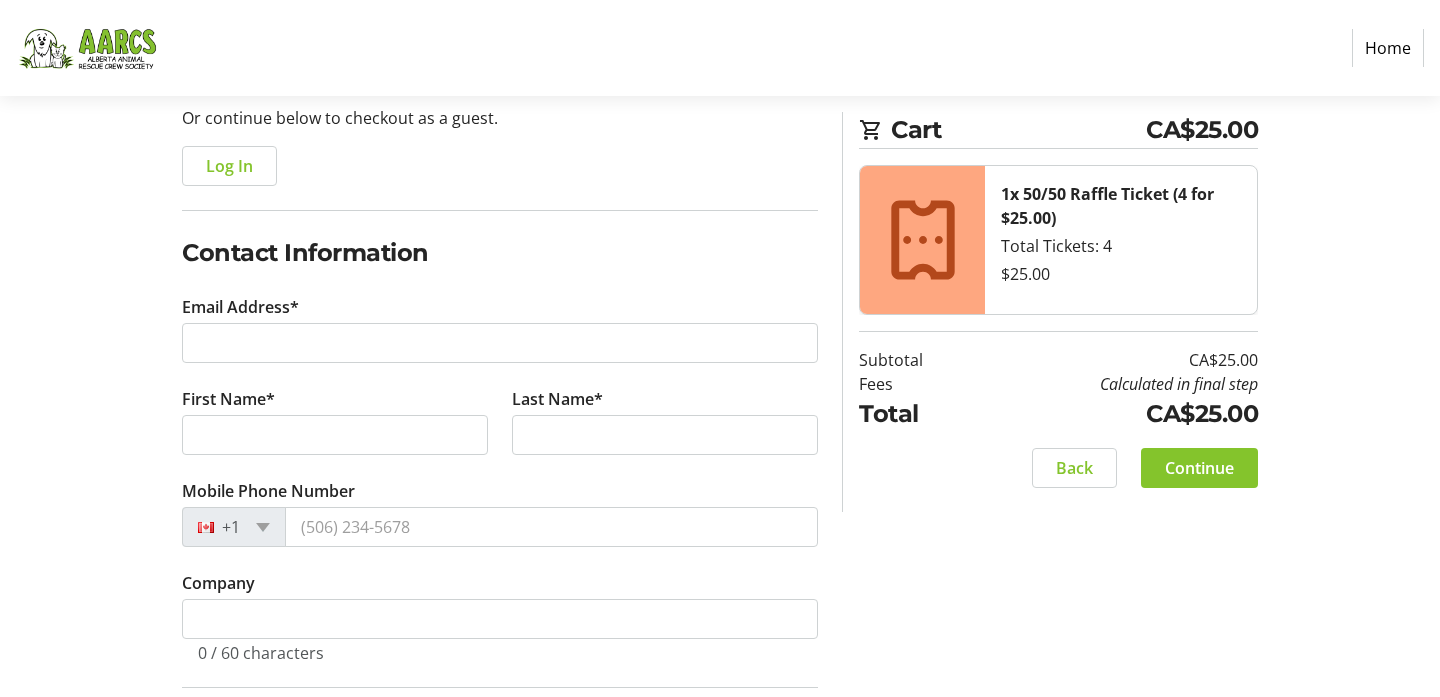 scroll, scrollTop: 253, scrollLeft: 0, axis: vertical 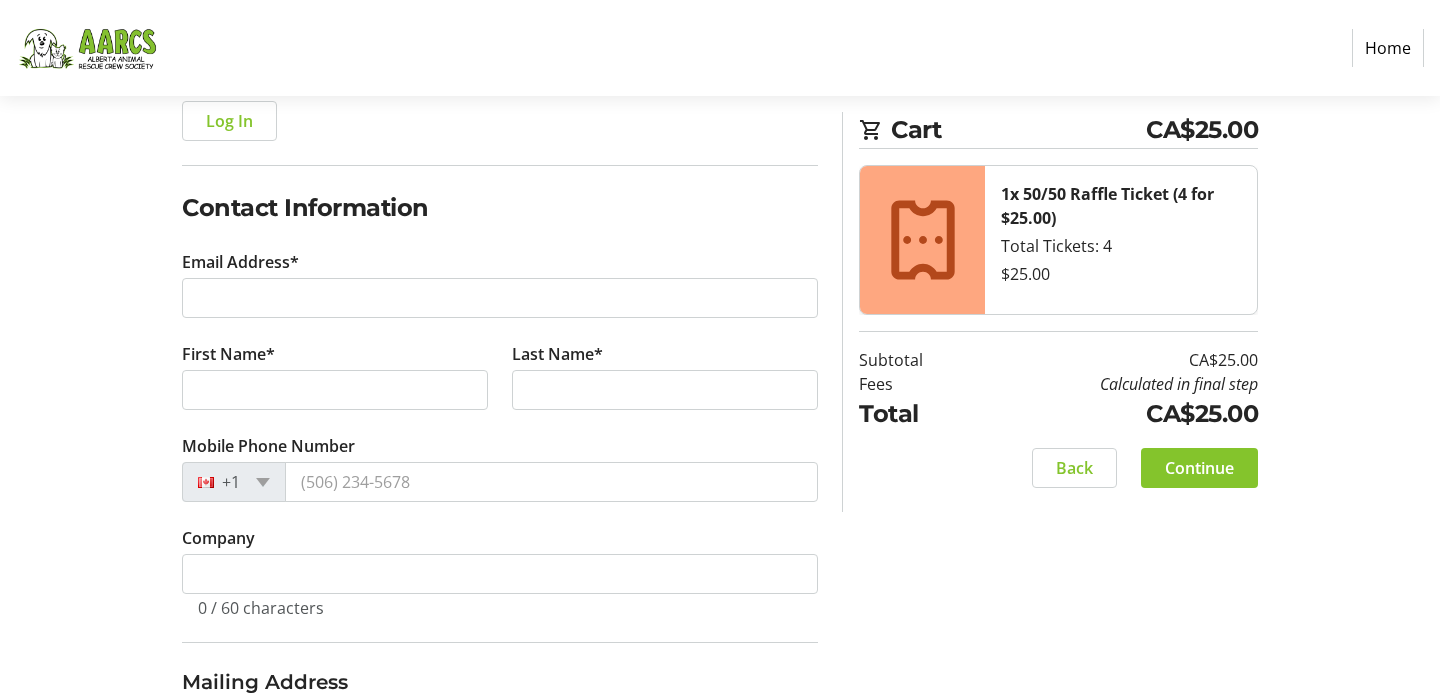 click on "Email Address*" 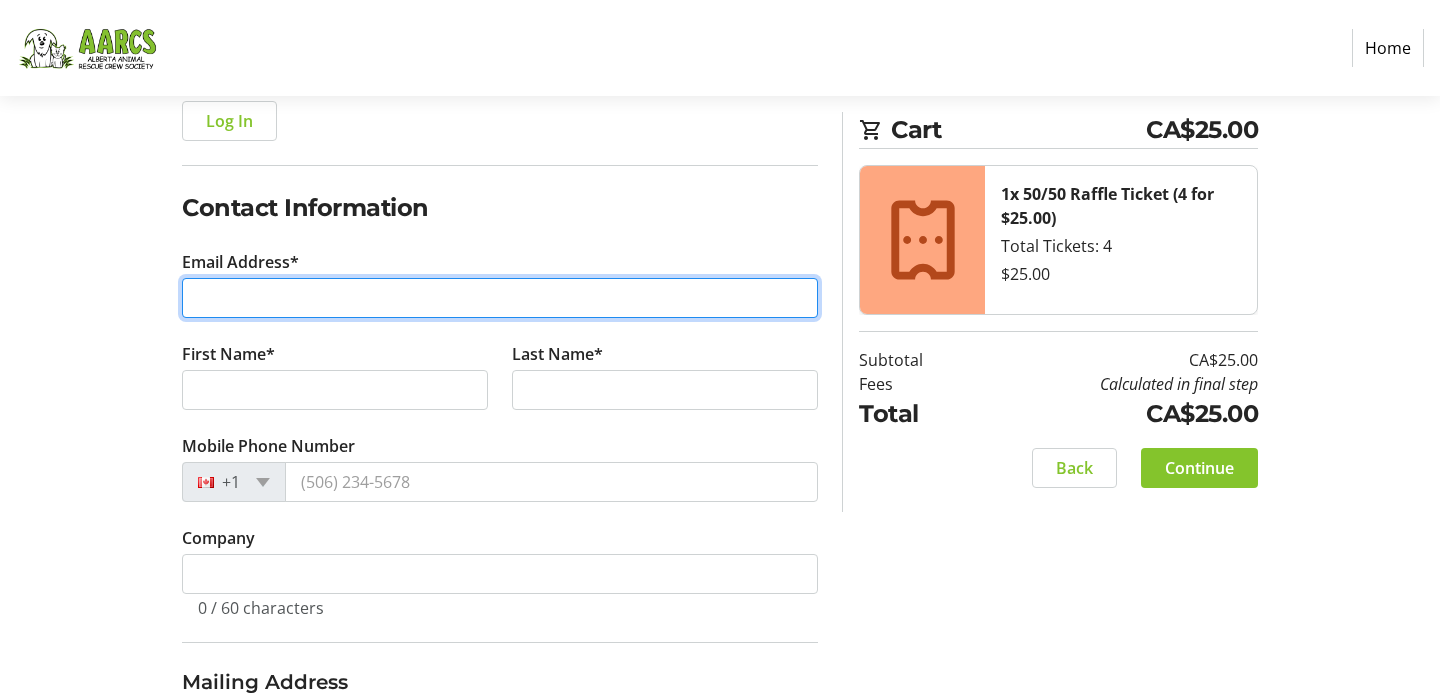 click on "Email Address*" at bounding box center [500, 298] 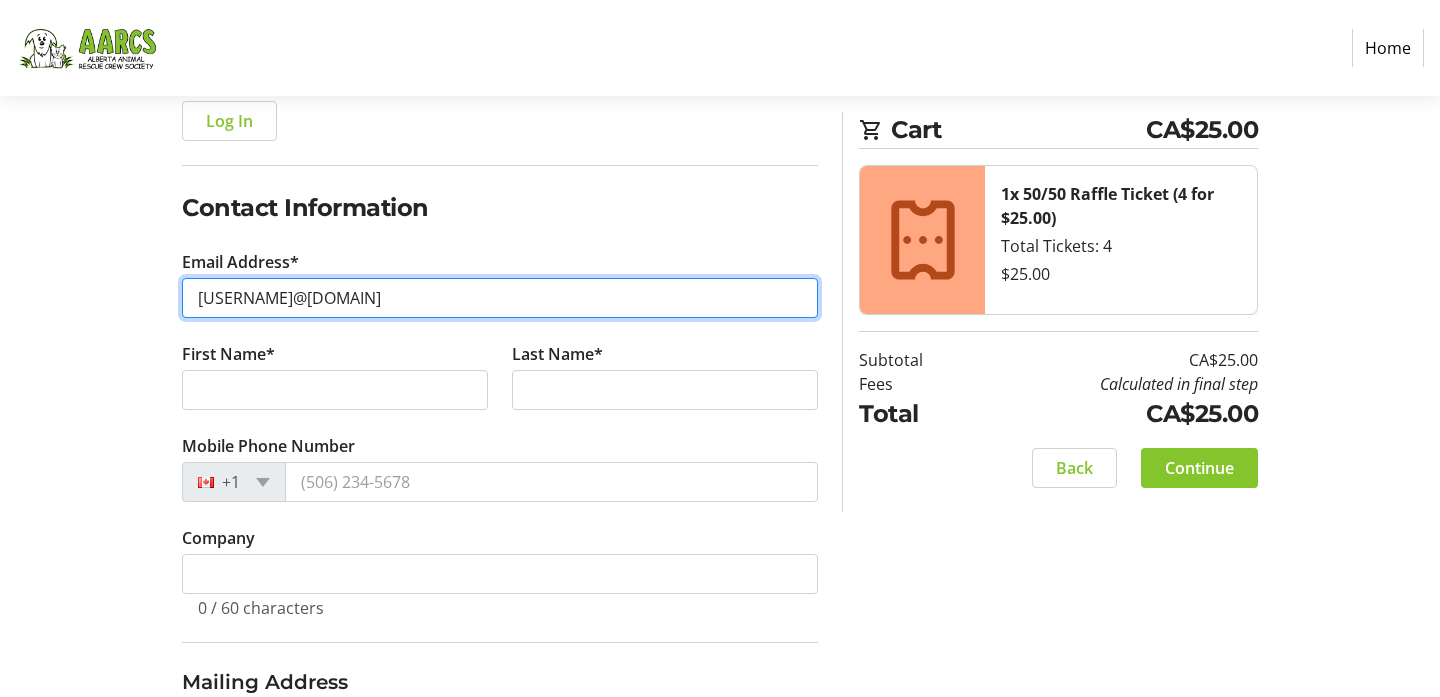 type on "[USERNAME]@[DOMAIN]" 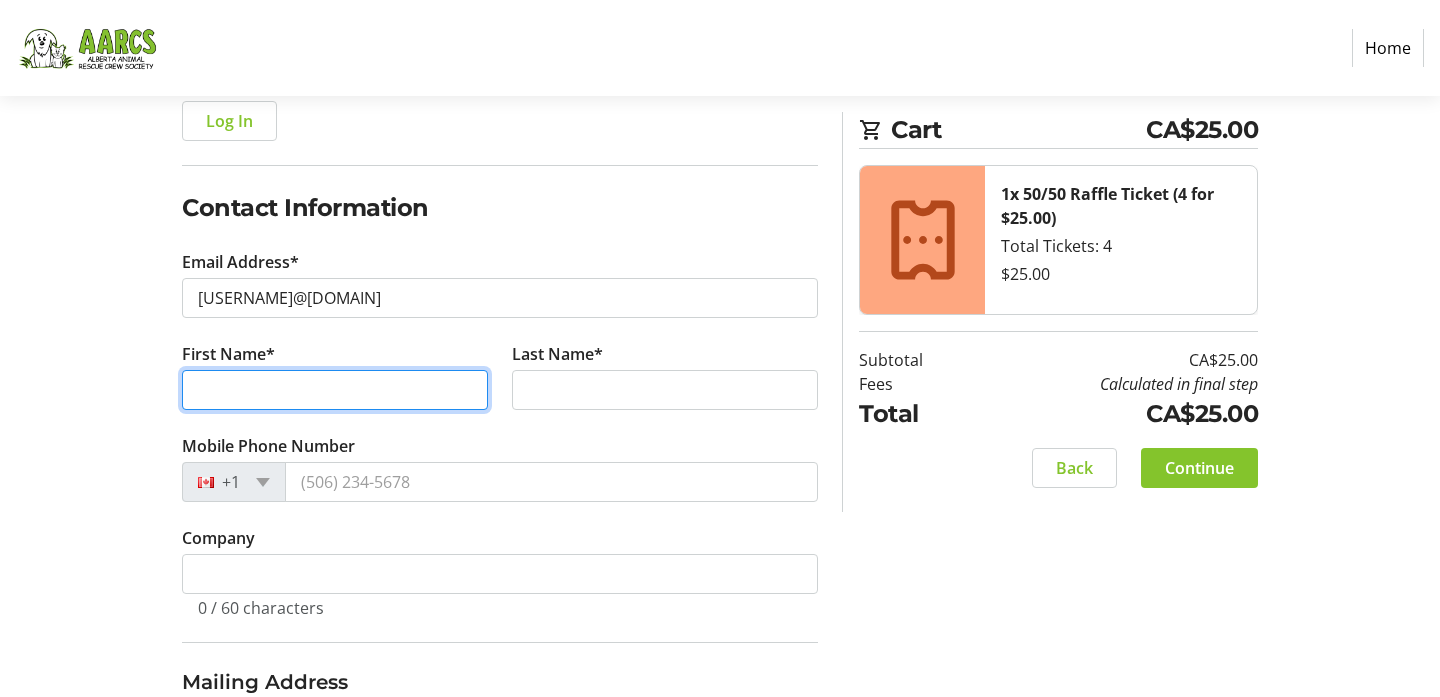 click on "First Name*" at bounding box center [335, 390] 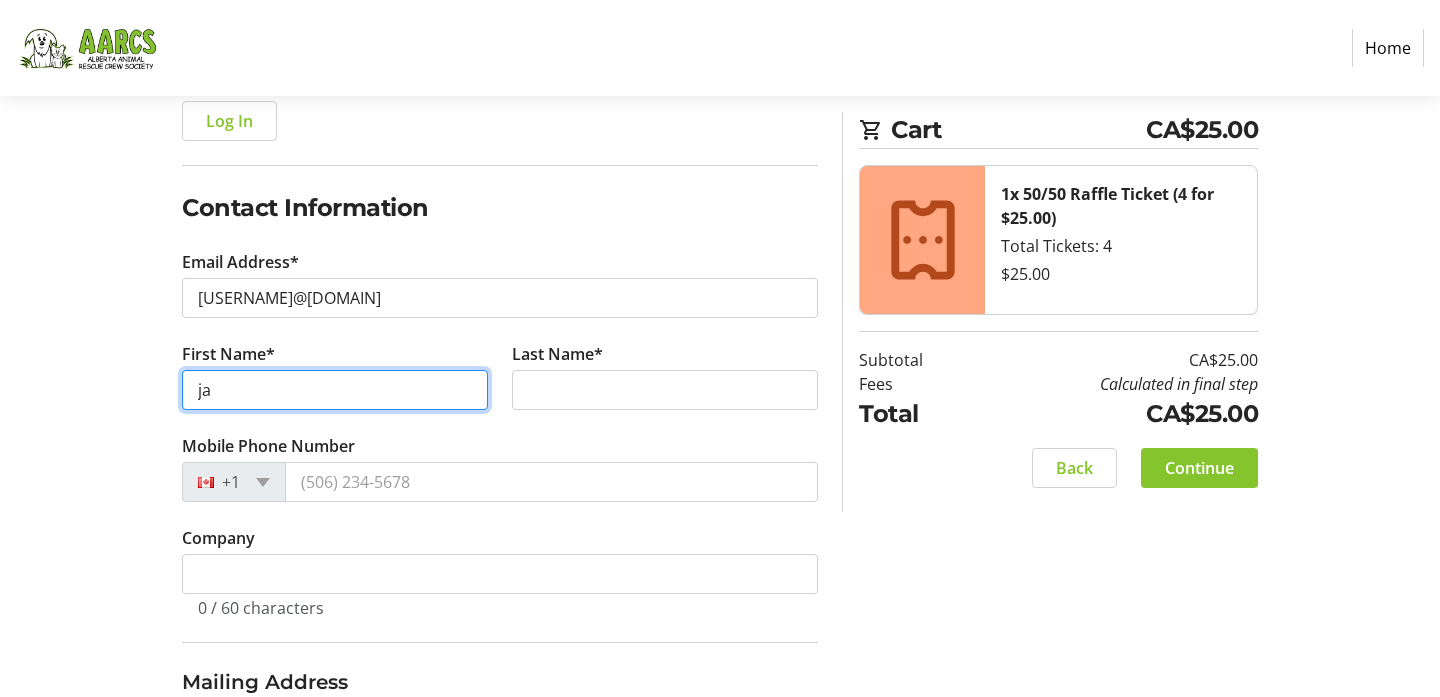type on "j" 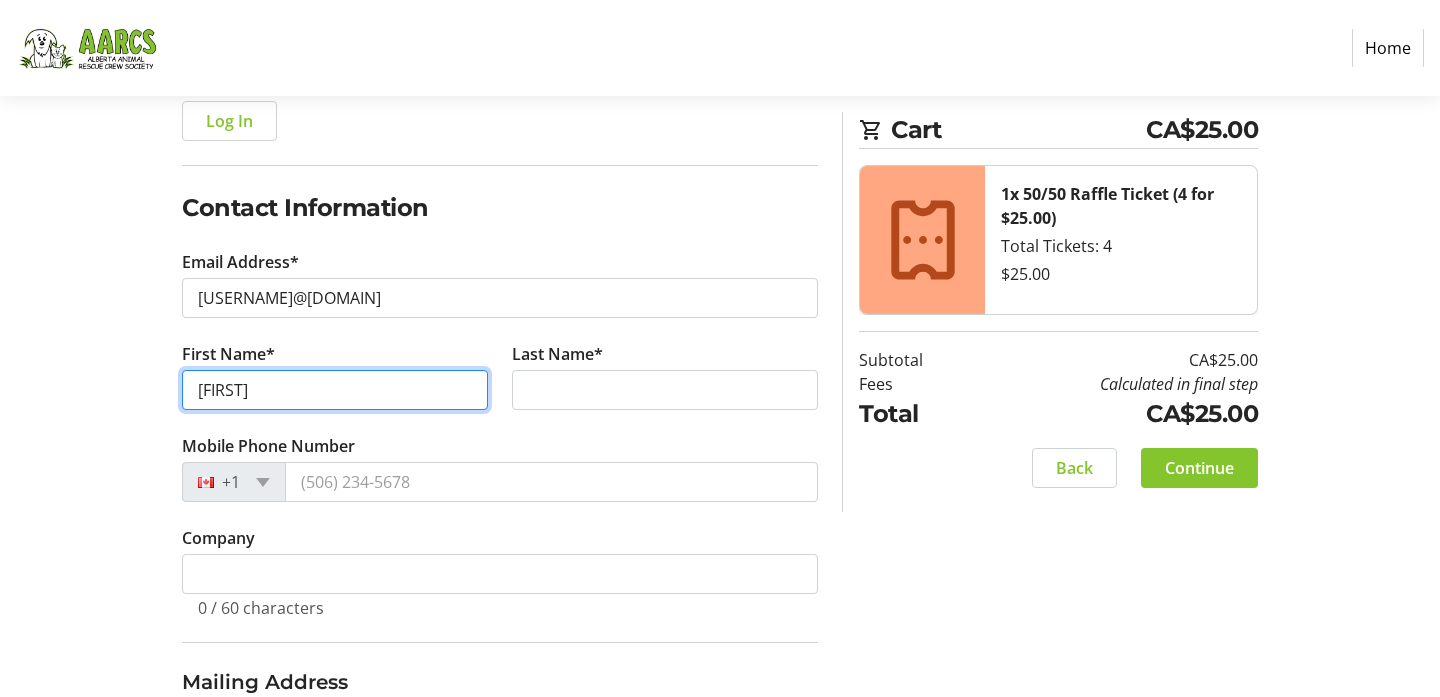 type on "[FIRST]" 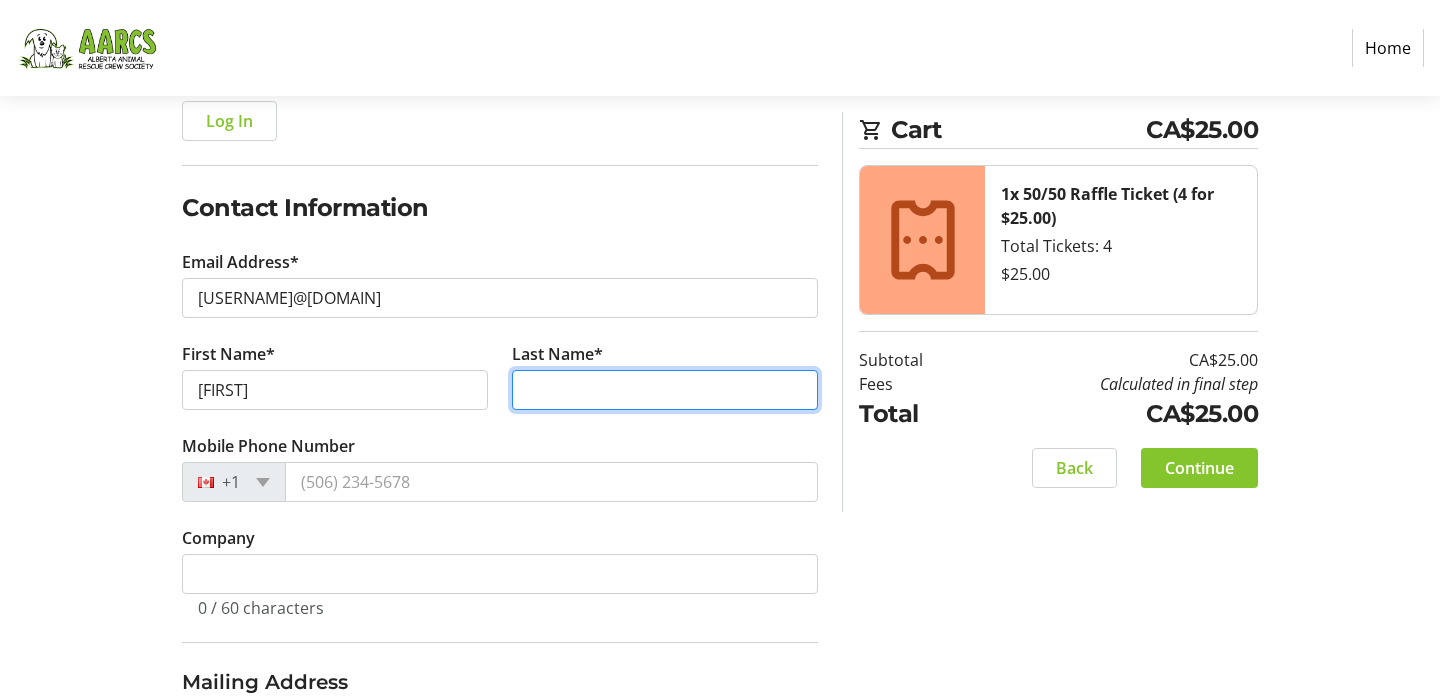 click on "Last Name*" at bounding box center (665, 390) 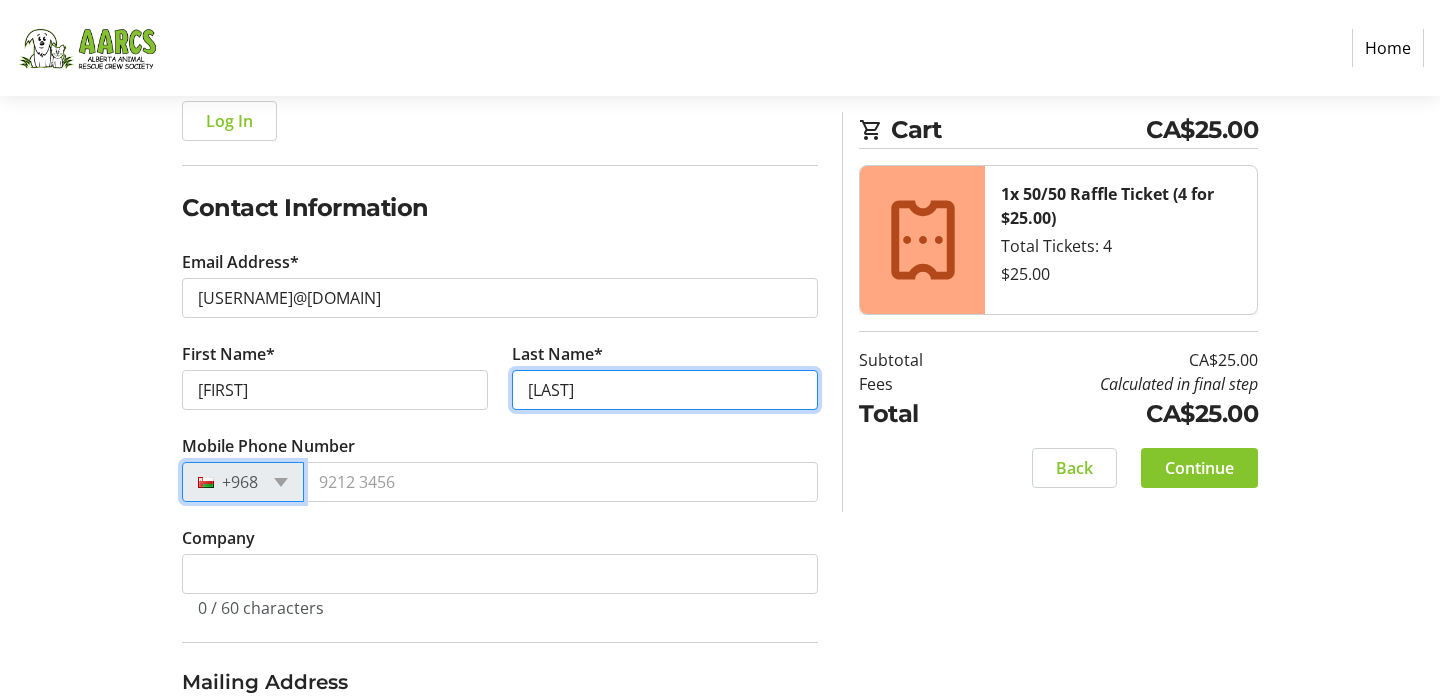 click on "[LAST]" at bounding box center (665, 390) 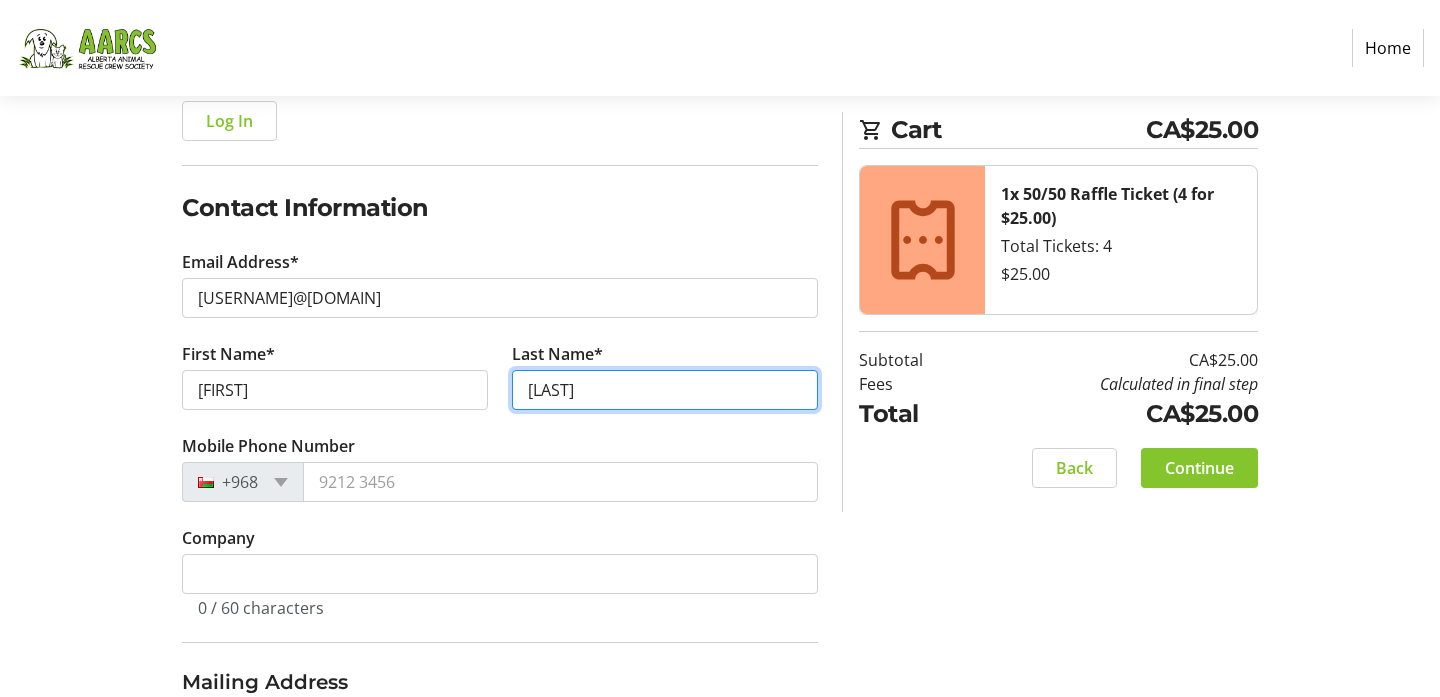 type on "[LAST]" 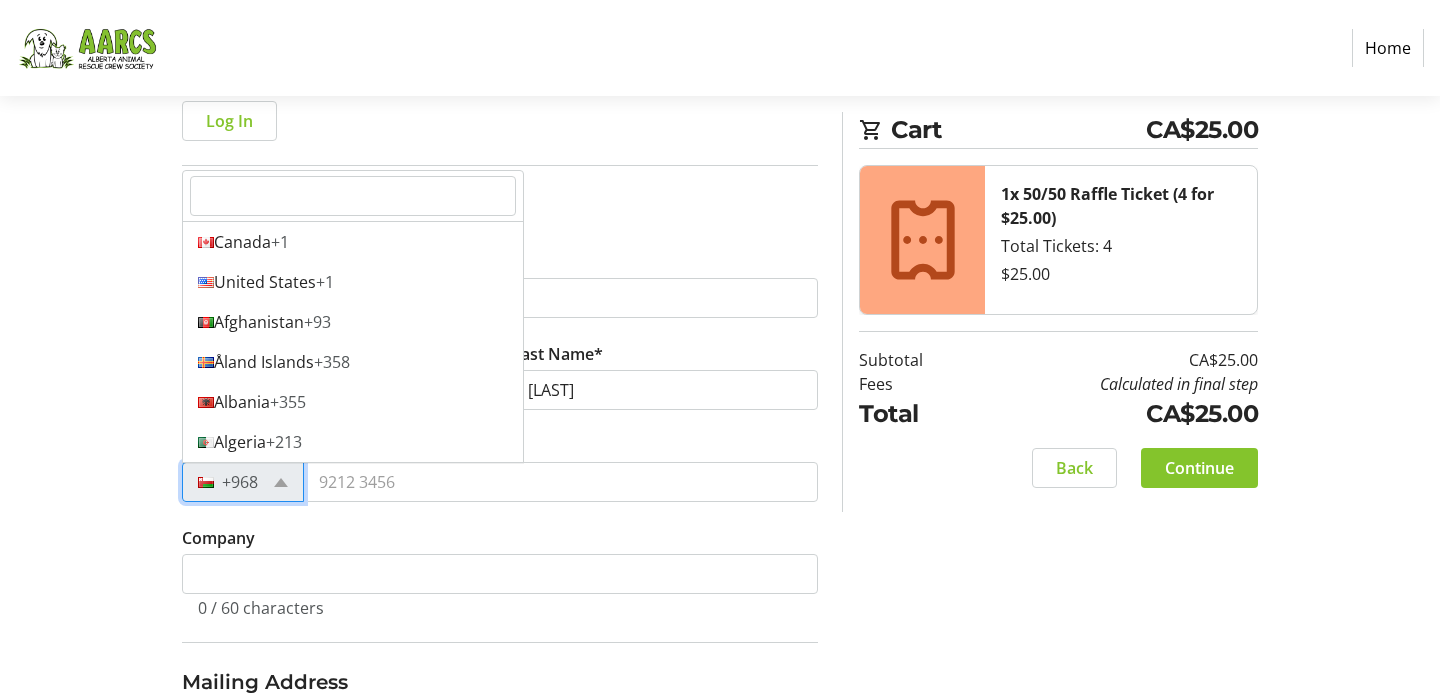 click 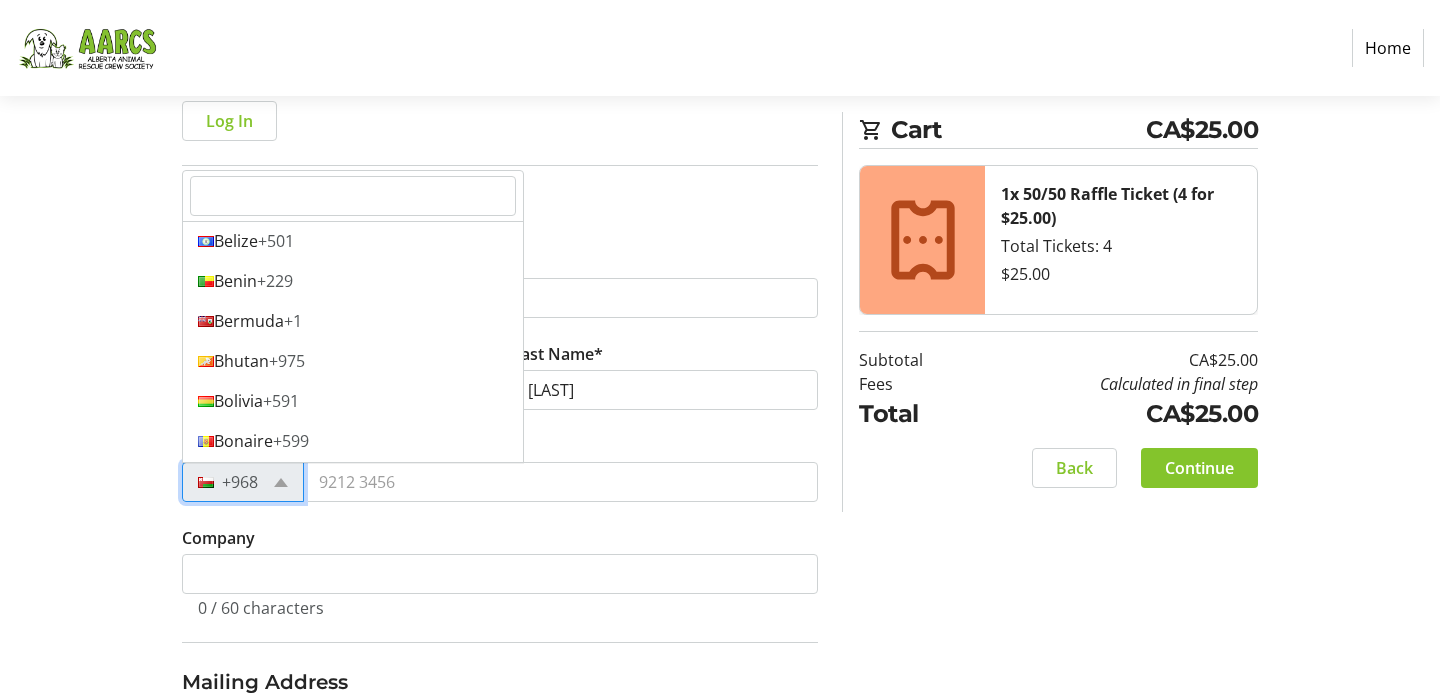 scroll, scrollTop: 0, scrollLeft: 0, axis: both 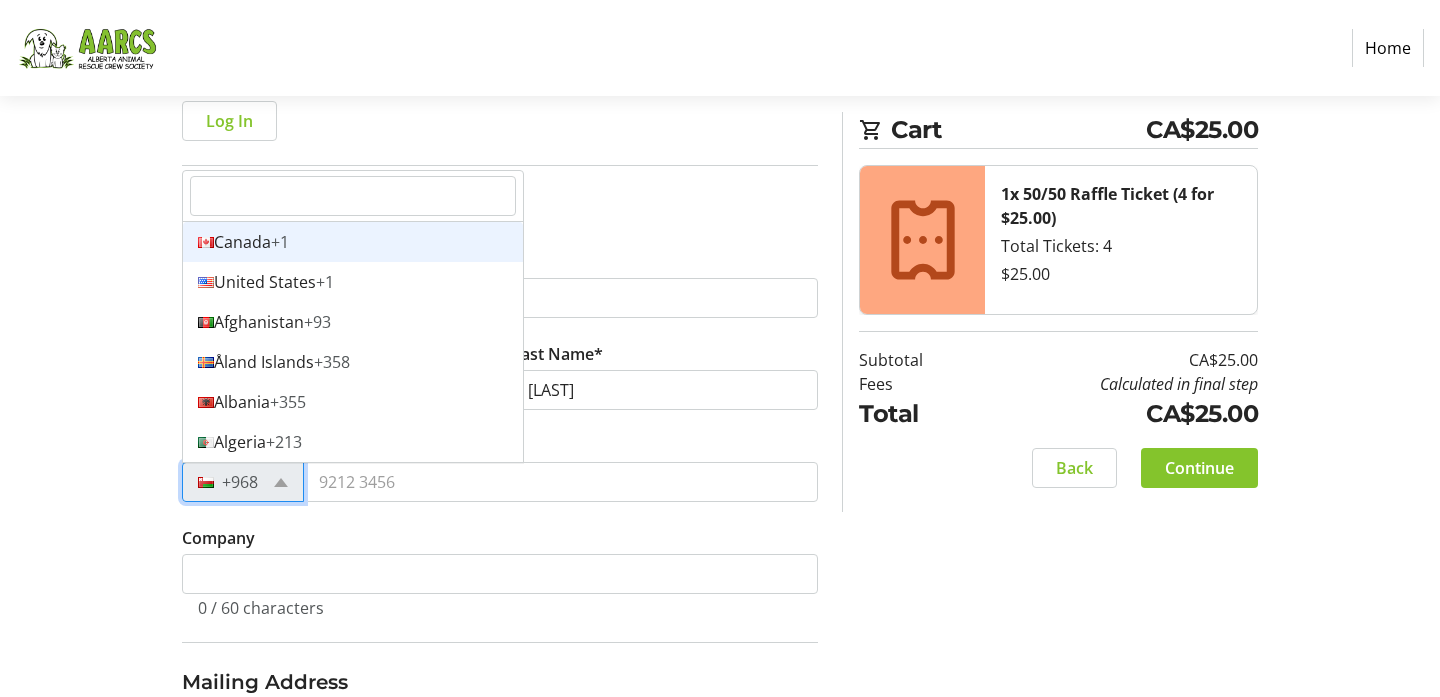 click on "Canada  +1" at bounding box center (353, 242) 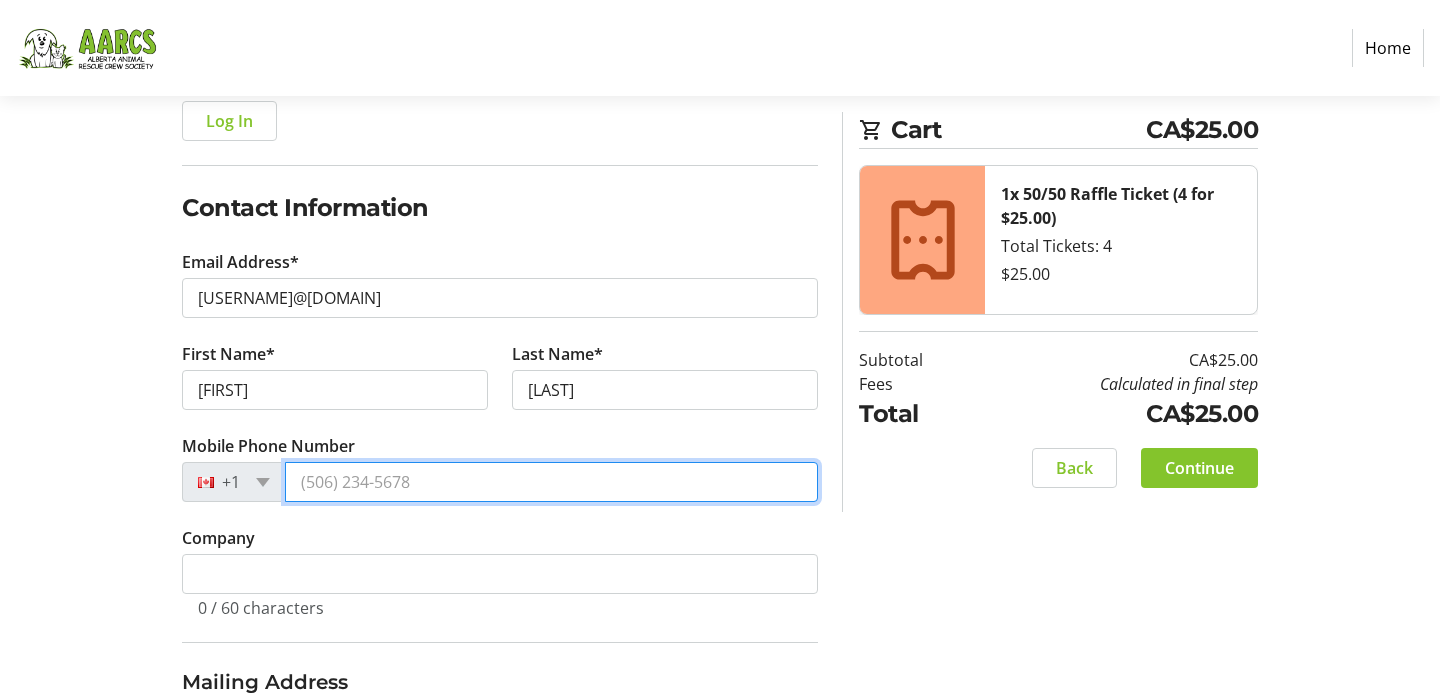 click on "Mobile Phone Number" at bounding box center [551, 482] 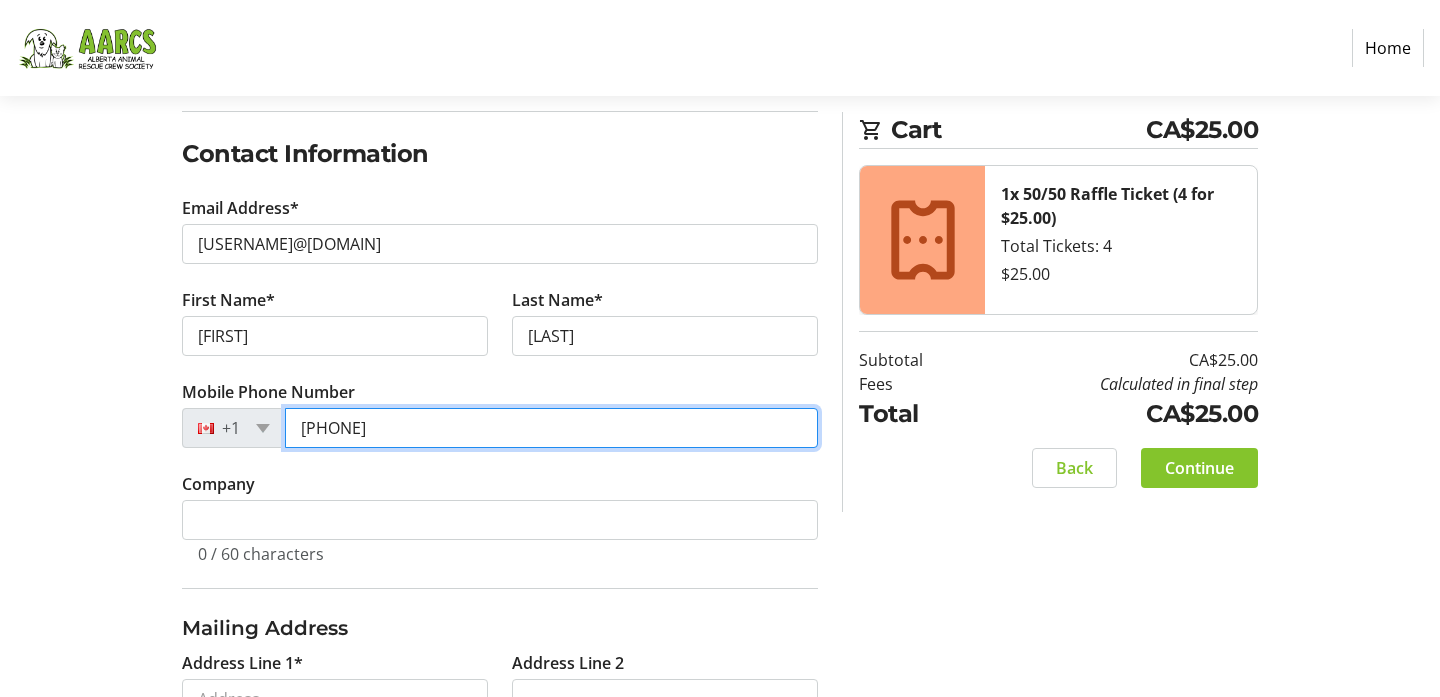 scroll, scrollTop: 432, scrollLeft: 0, axis: vertical 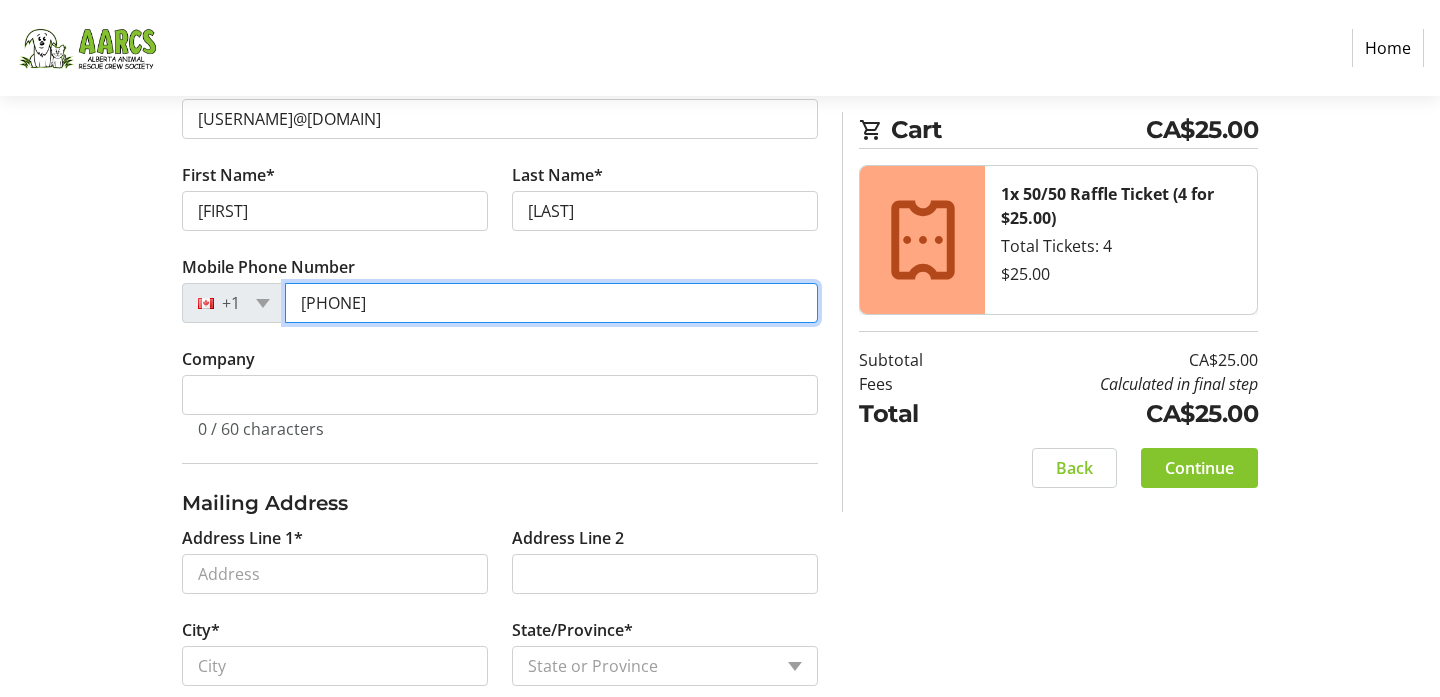 type on "[PHONE]" 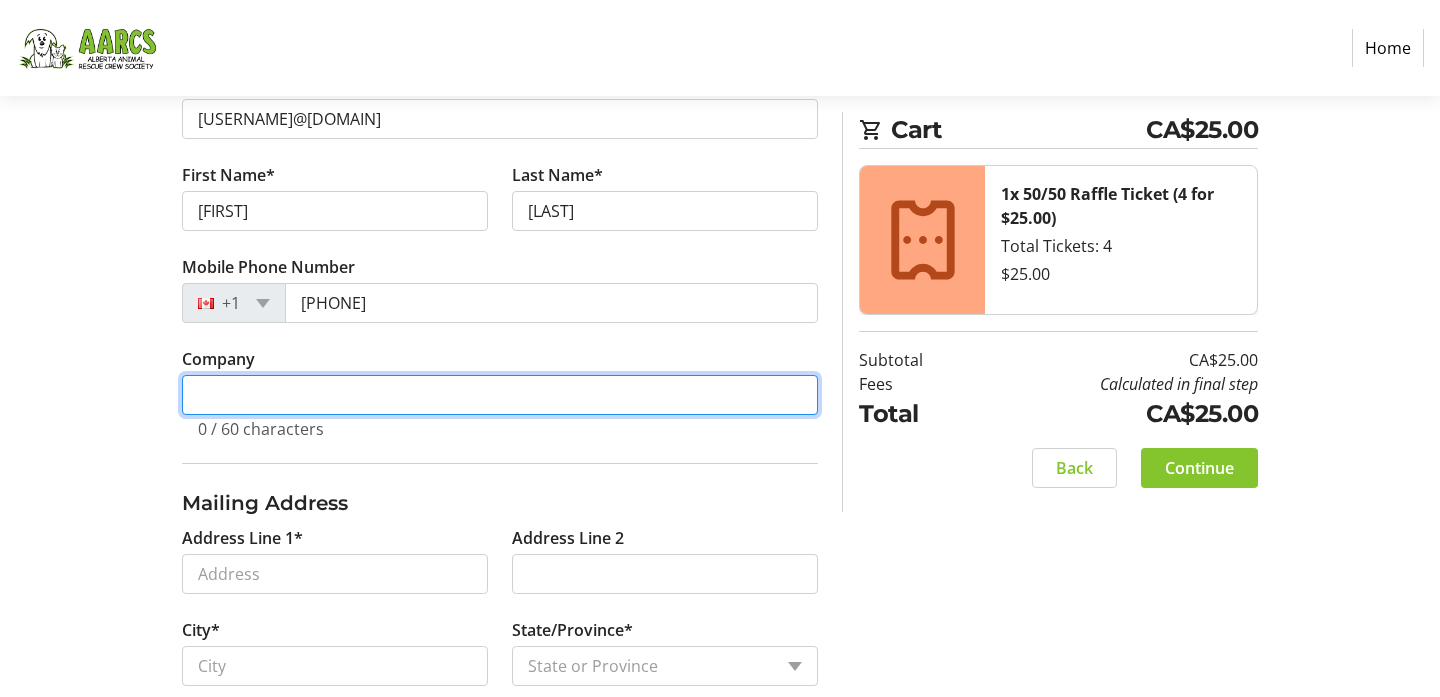 click on "Company" at bounding box center [500, 395] 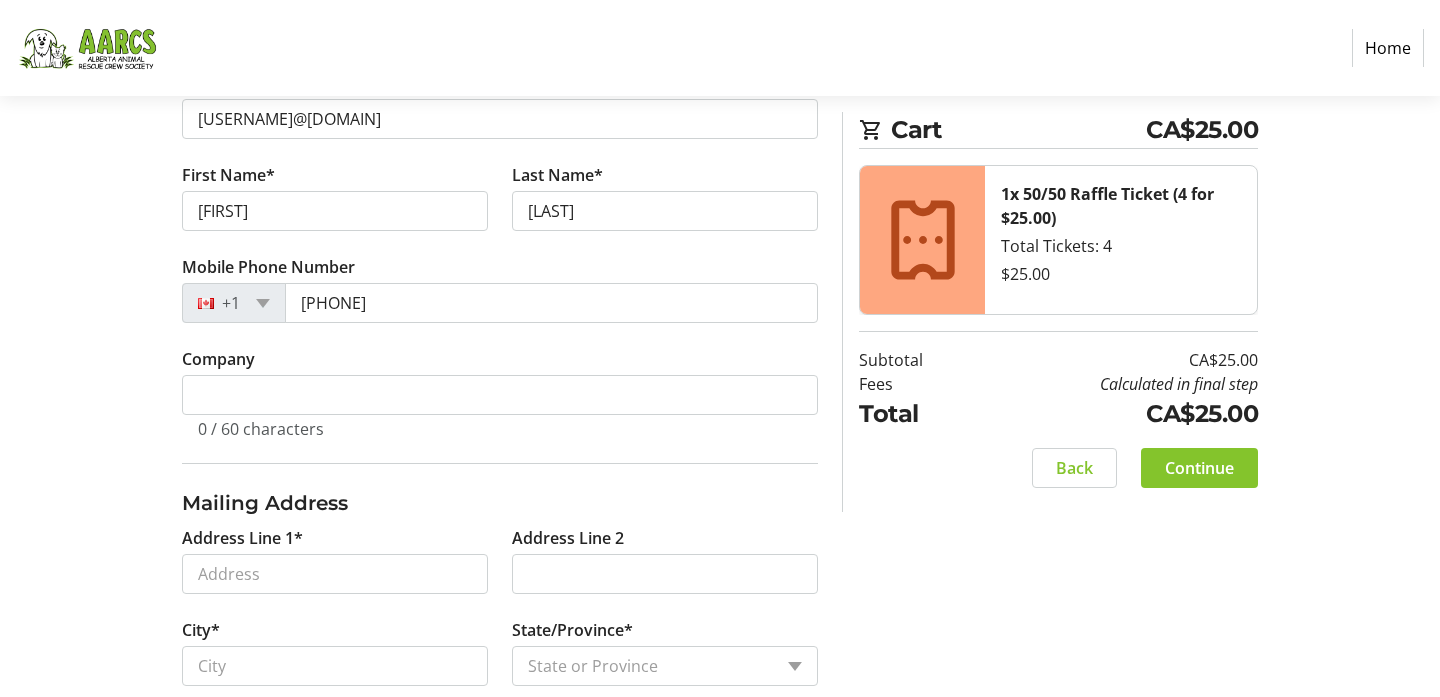 click on "Mailing Address" 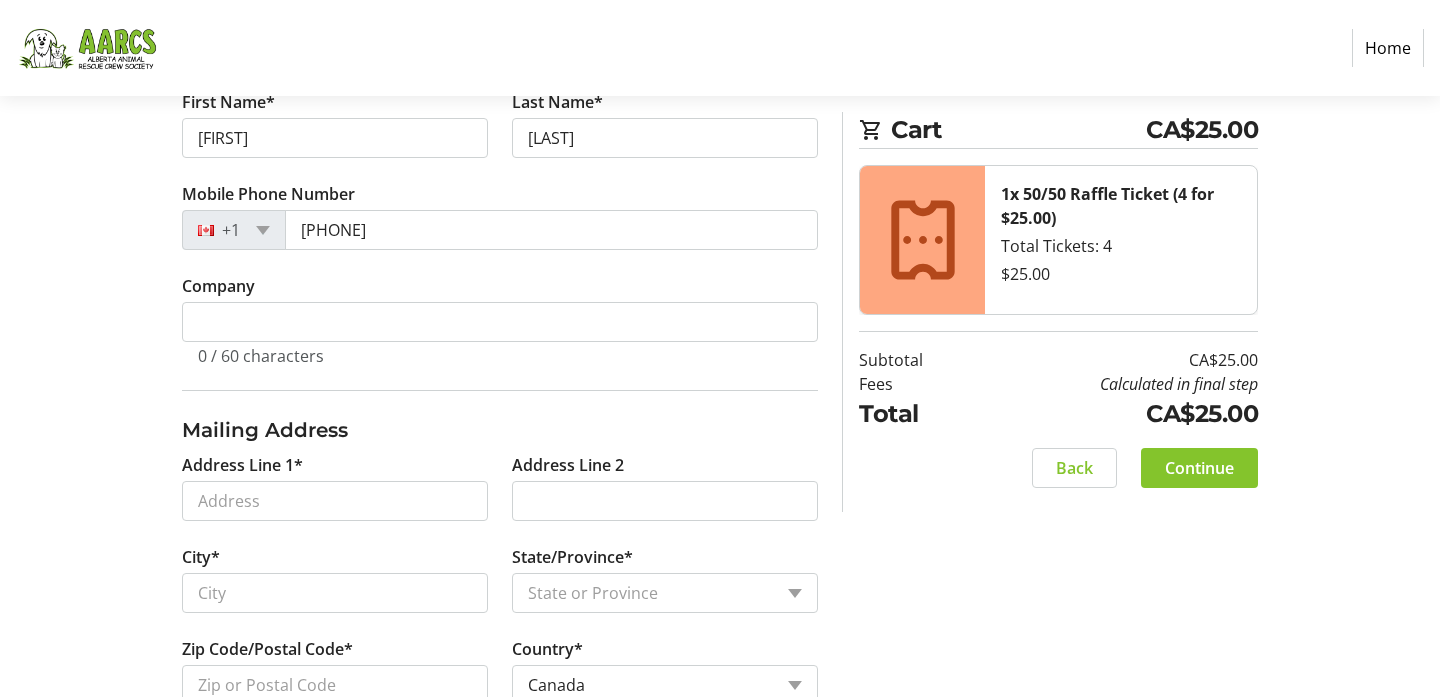 scroll, scrollTop: 509, scrollLeft: 0, axis: vertical 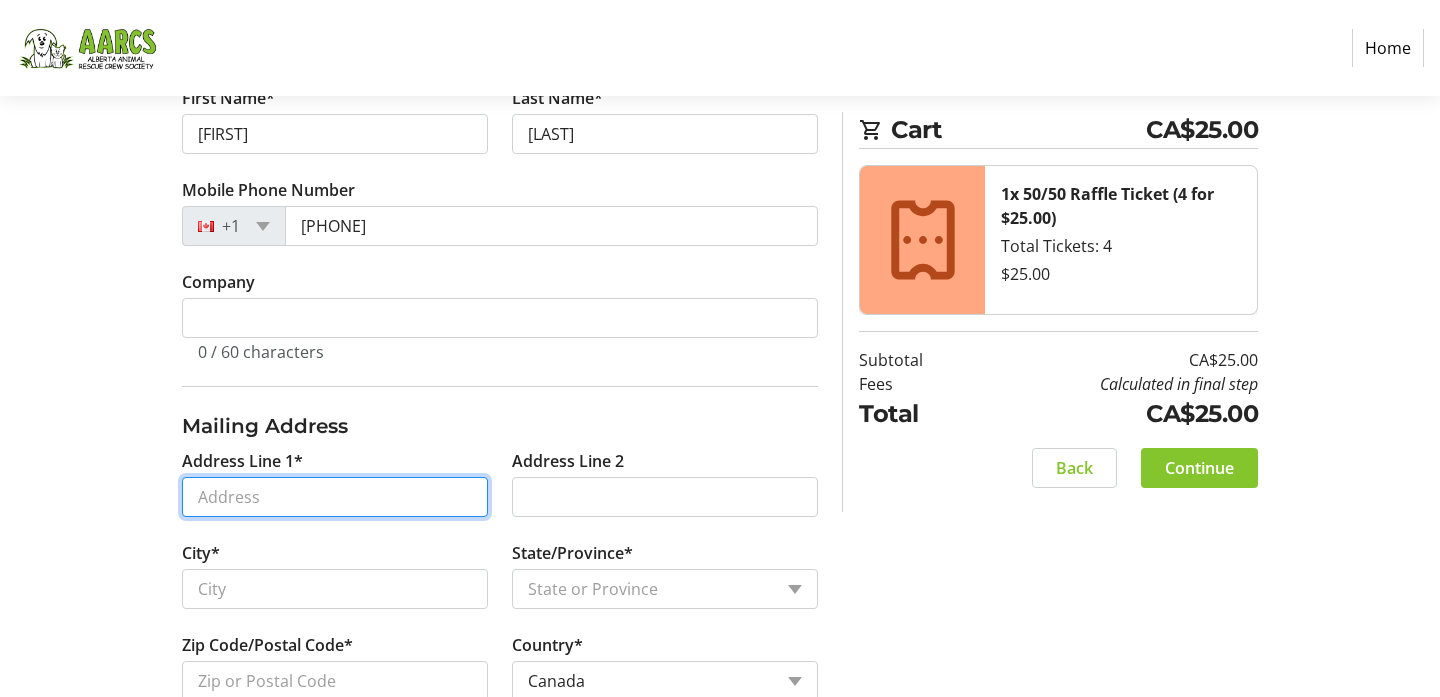 click on "Address Line 1*" at bounding box center [335, 497] 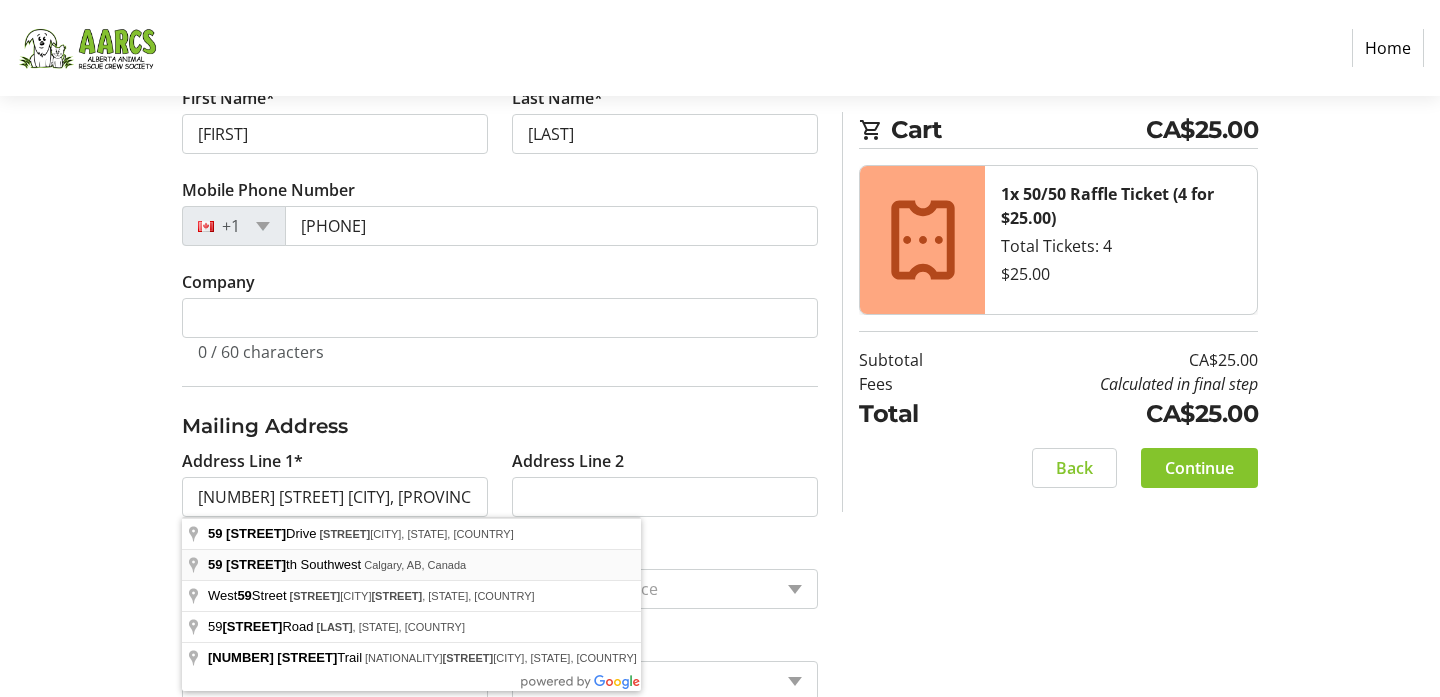 type on "[NUMBER] [STREET] [CITY], [STATE], [COUNTRY]" 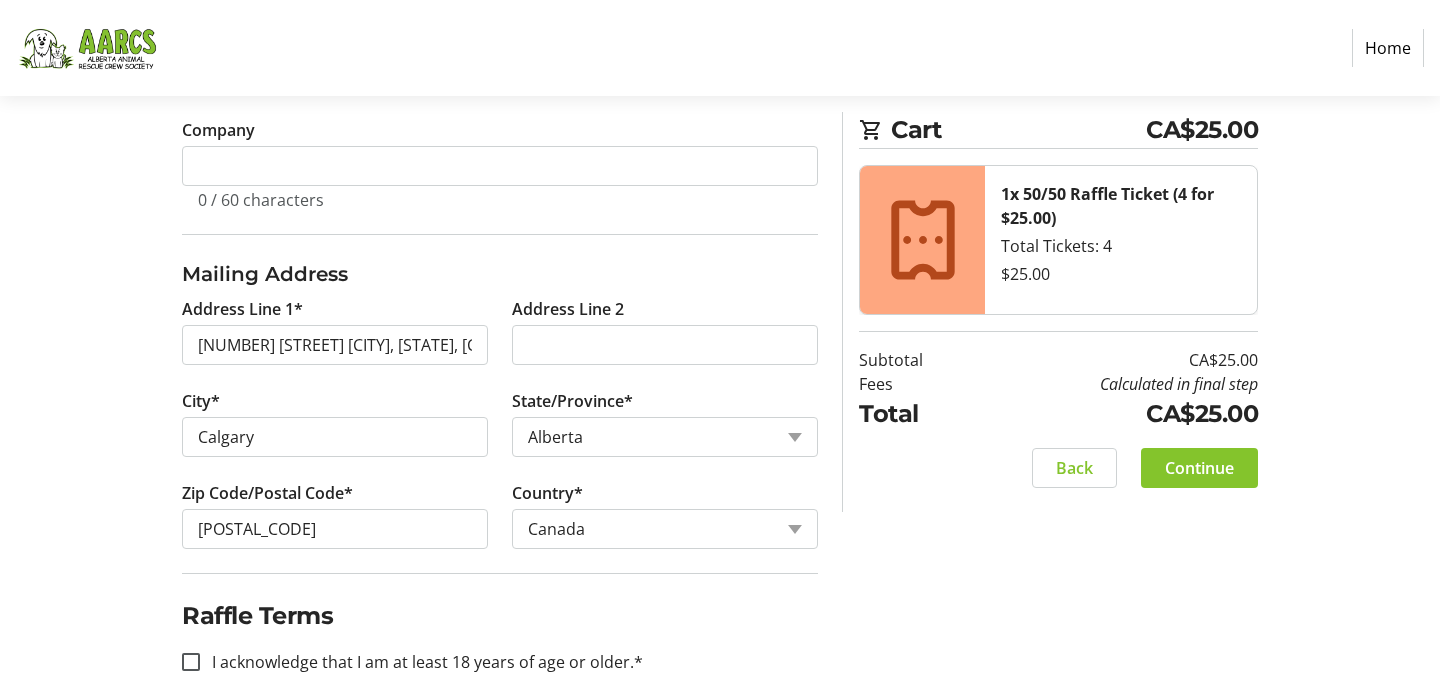 scroll, scrollTop: 686, scrollLeft: 0, axis: vertical 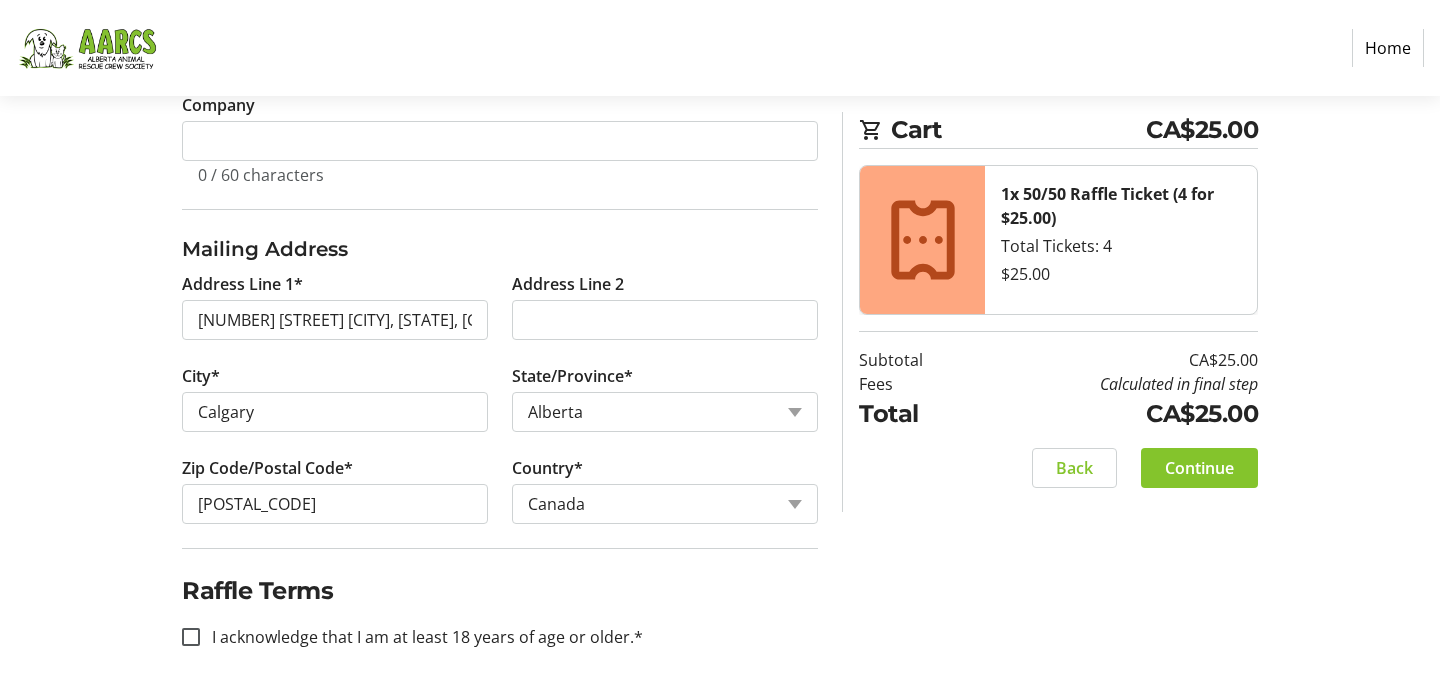 click on "I acknowledge that I am at least 18 years of age or older.*" at bounding box center (421, 637) 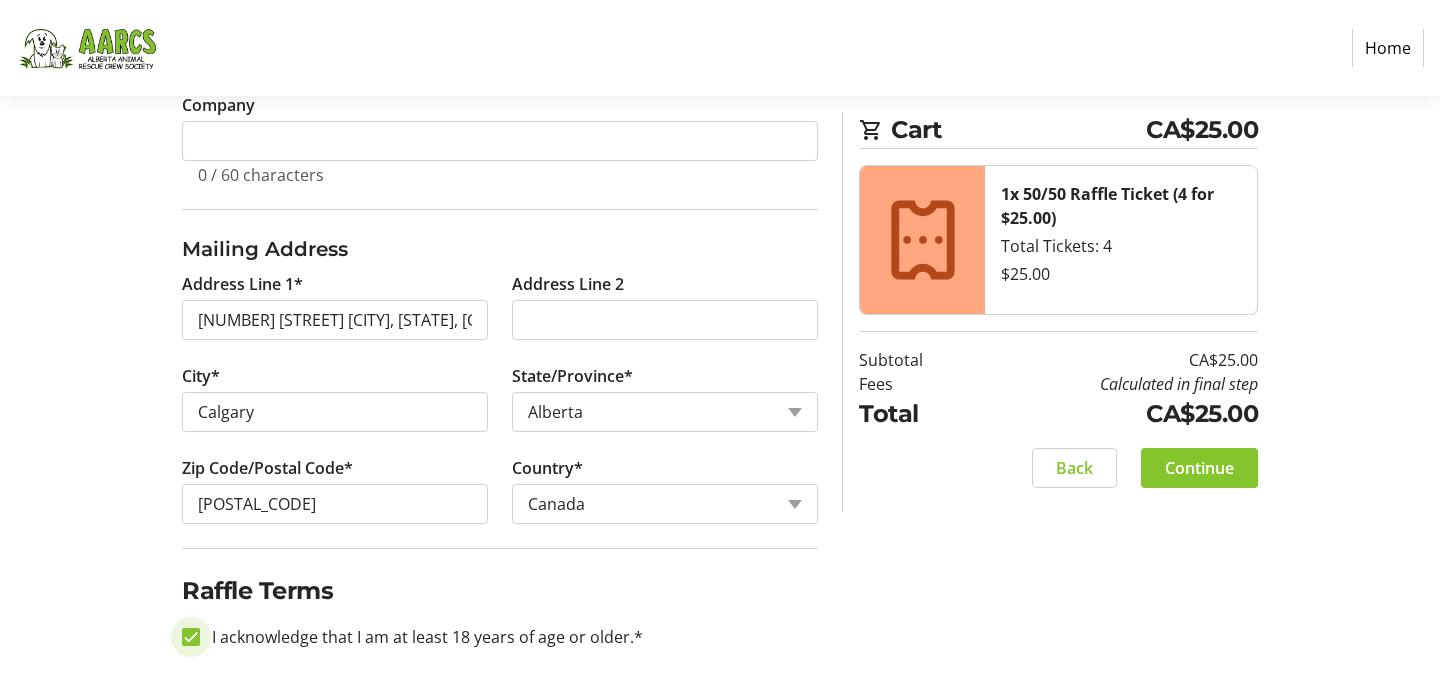 checkbox on "true" 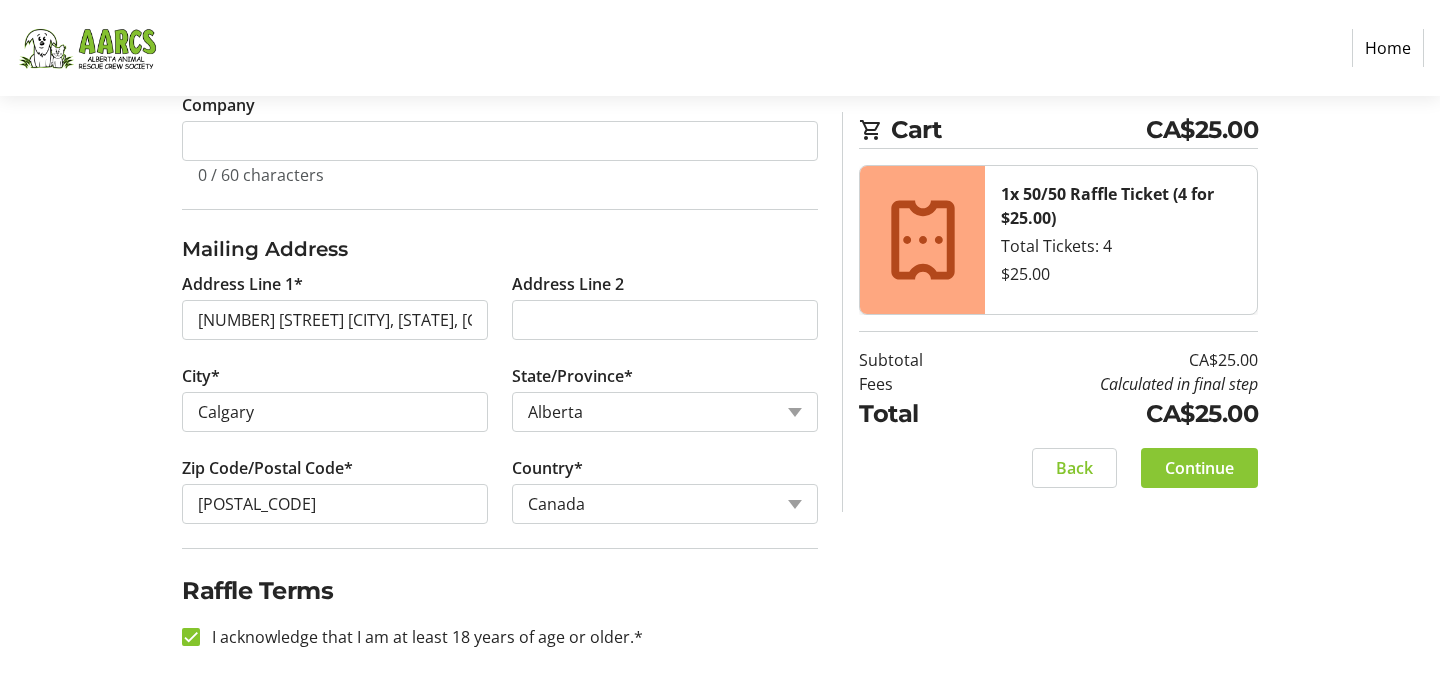 click on "Continue" 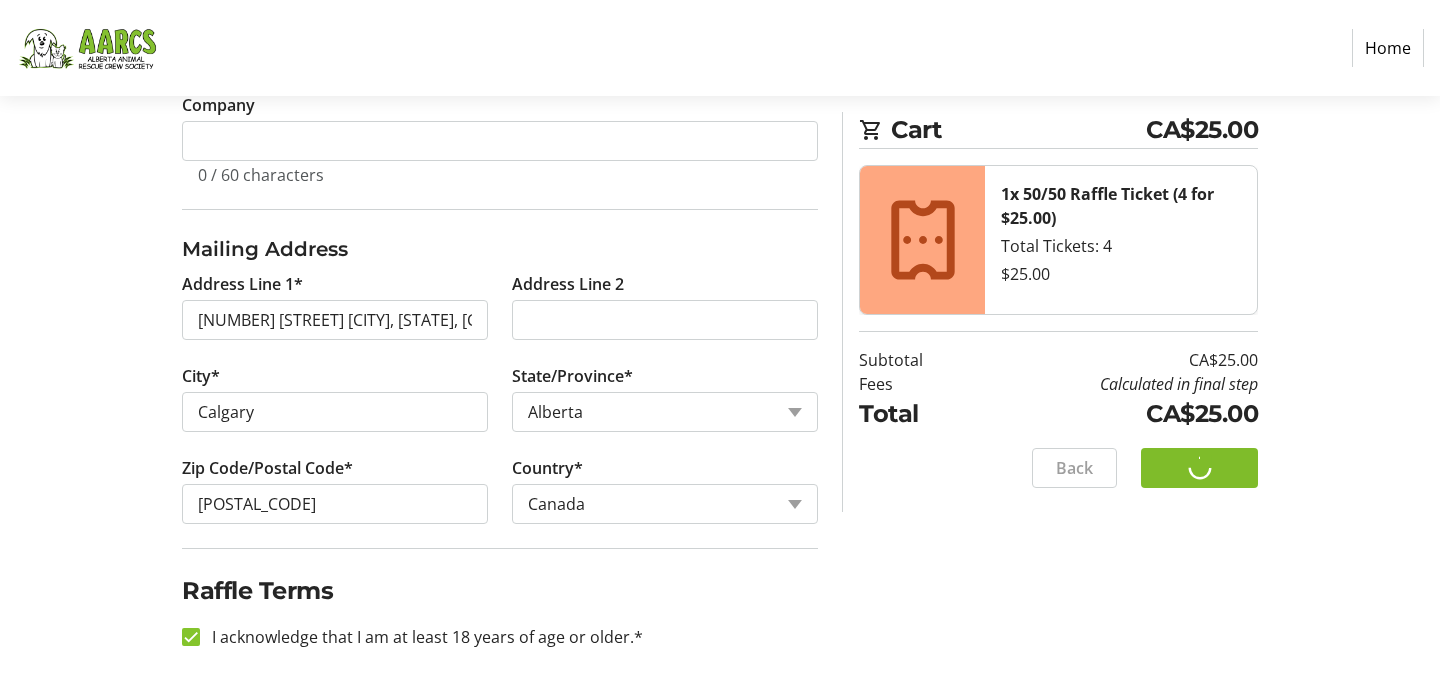 scroll, scrollTop: 0, scrollLeft: 0, axis: both 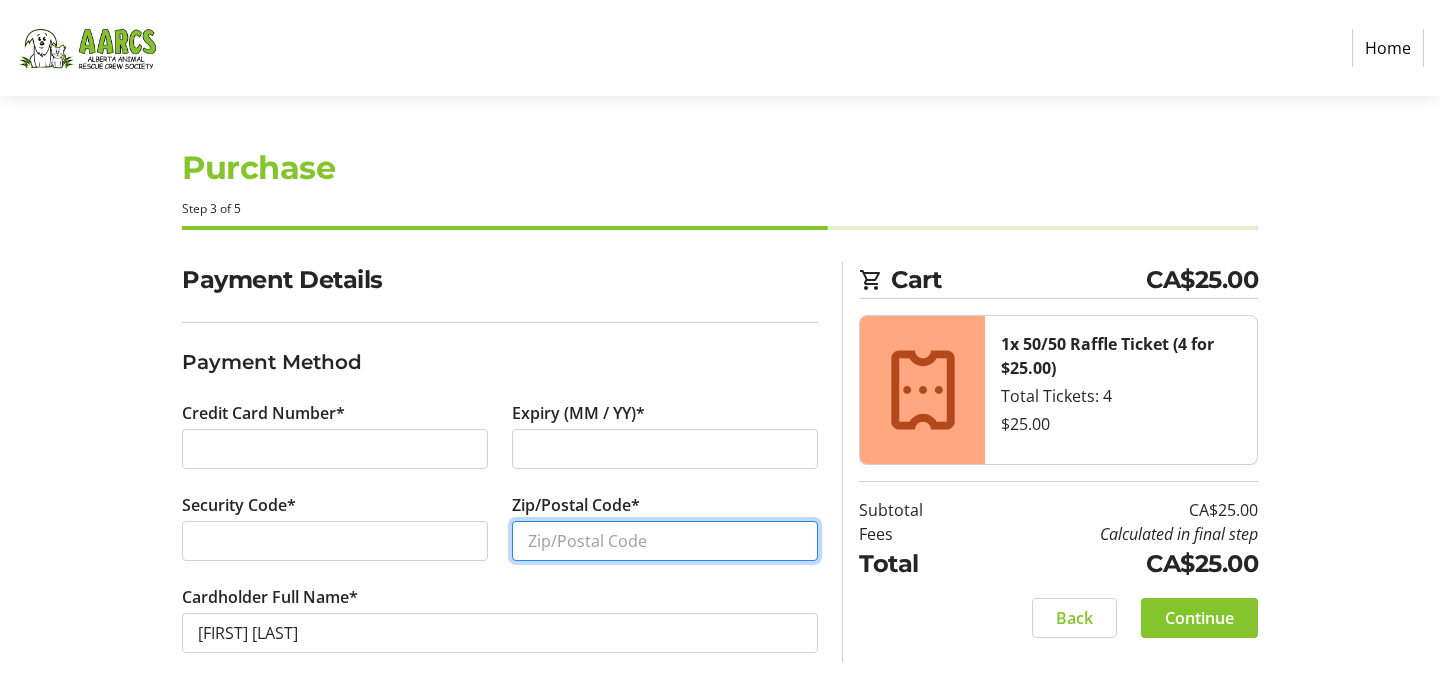 click on "Zip/Postal Code*" at bounding box center [665, 541] 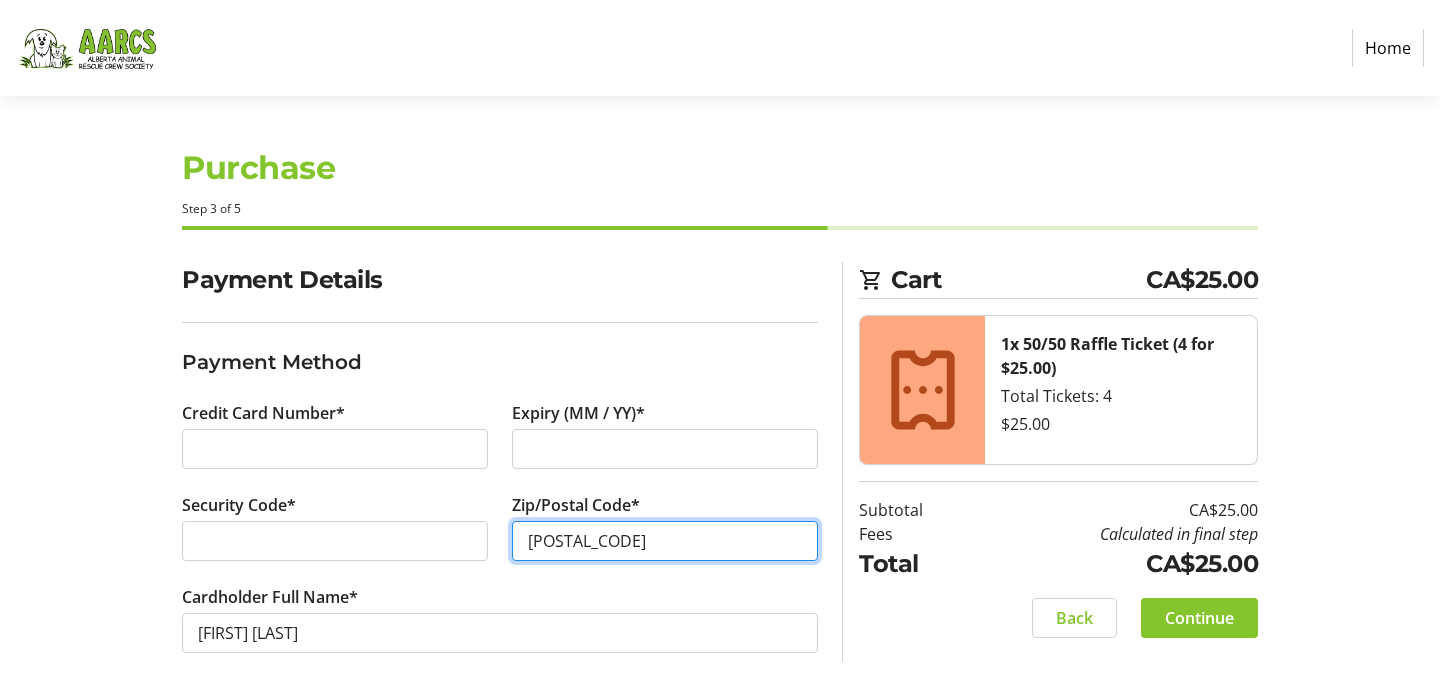 scroll, scrollTop: 4, scrollLeft: 0, axis: vertical 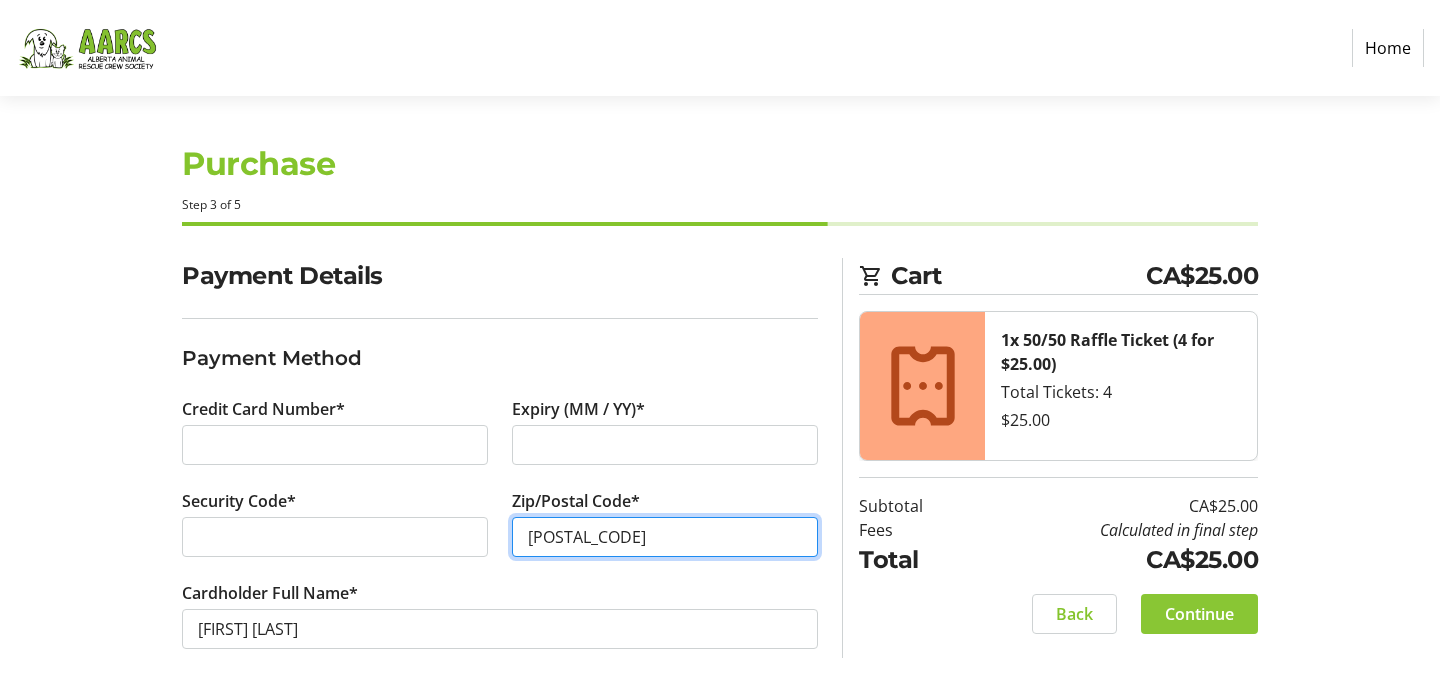 type on "[POSTAL_CODE]" 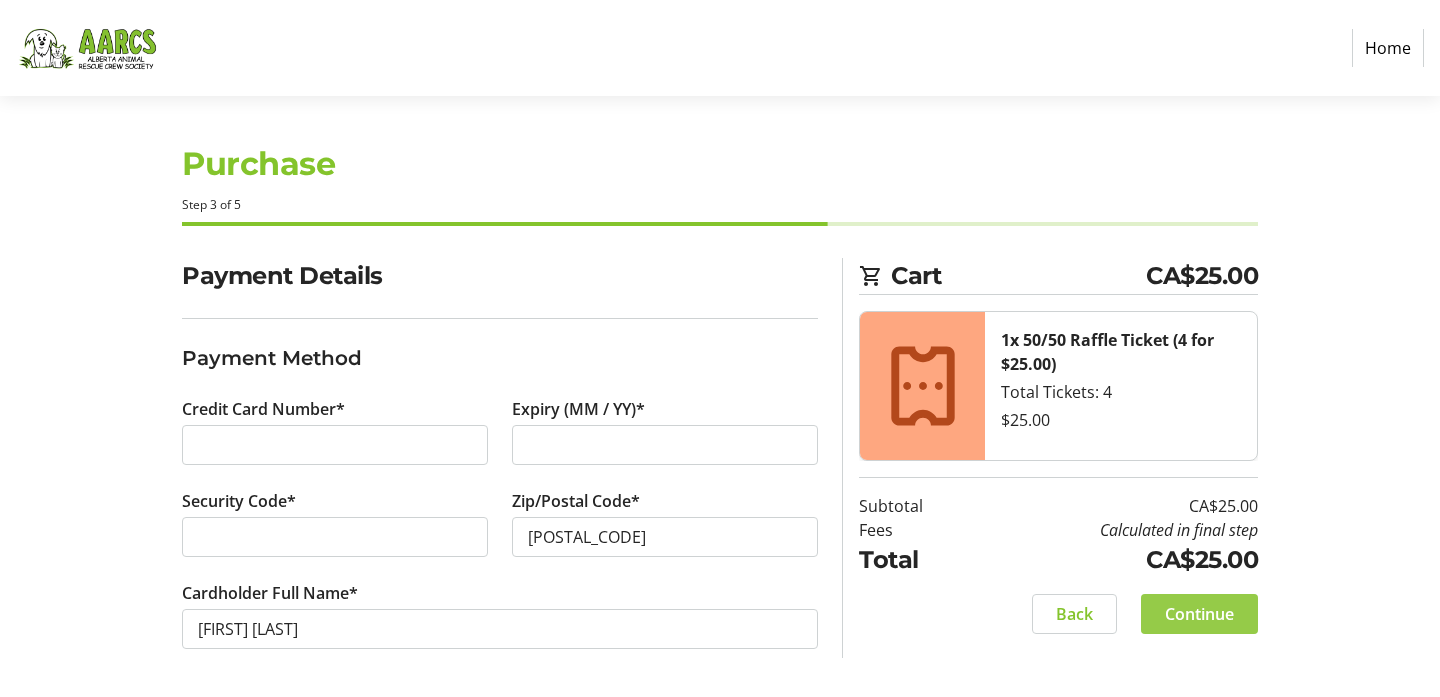 click 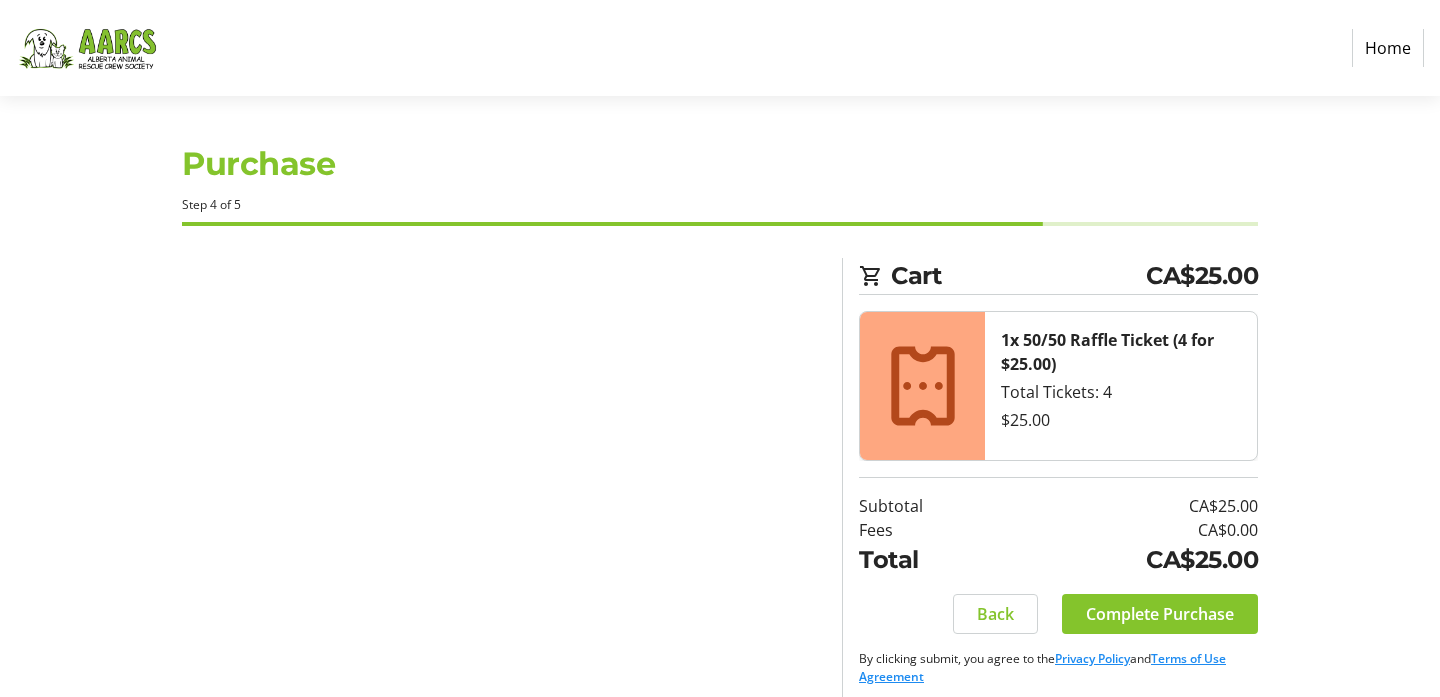 scroll, scrollTop: 0, scrollLeft: 0, axis: both 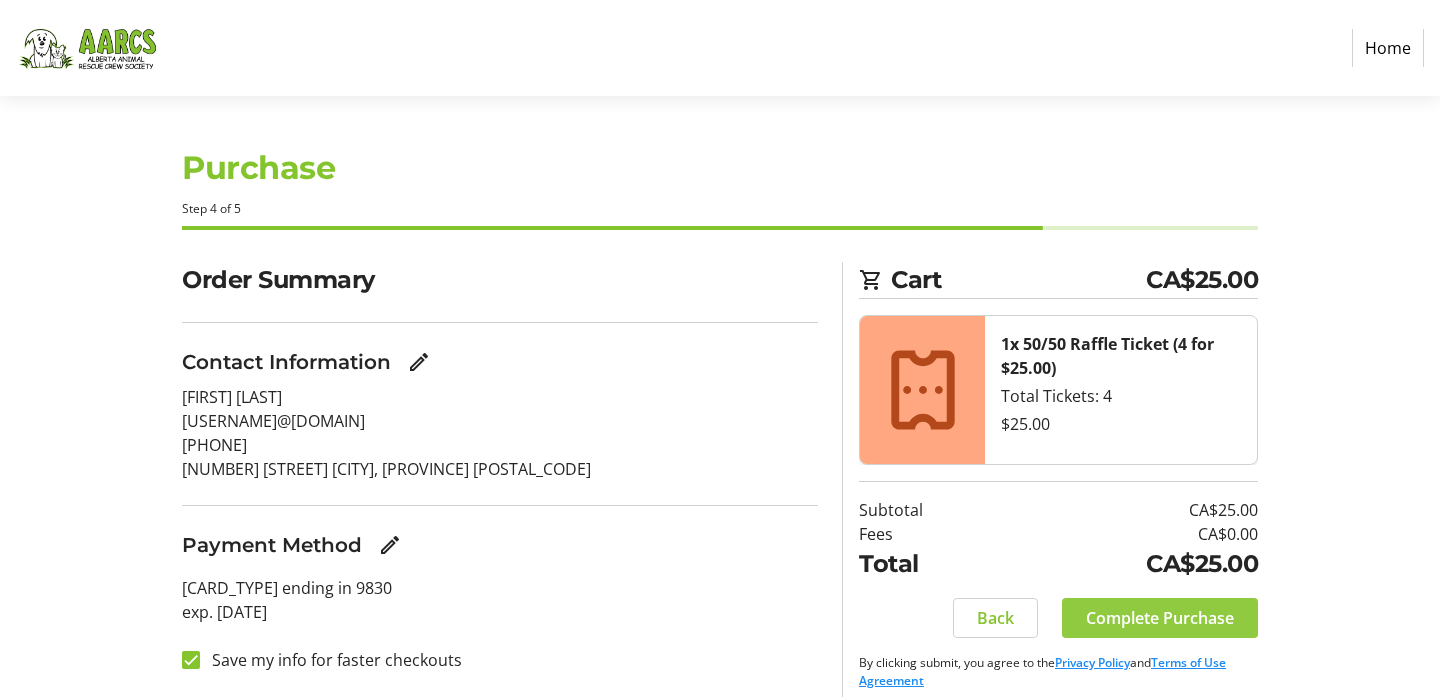 click on "Complete Purchase" 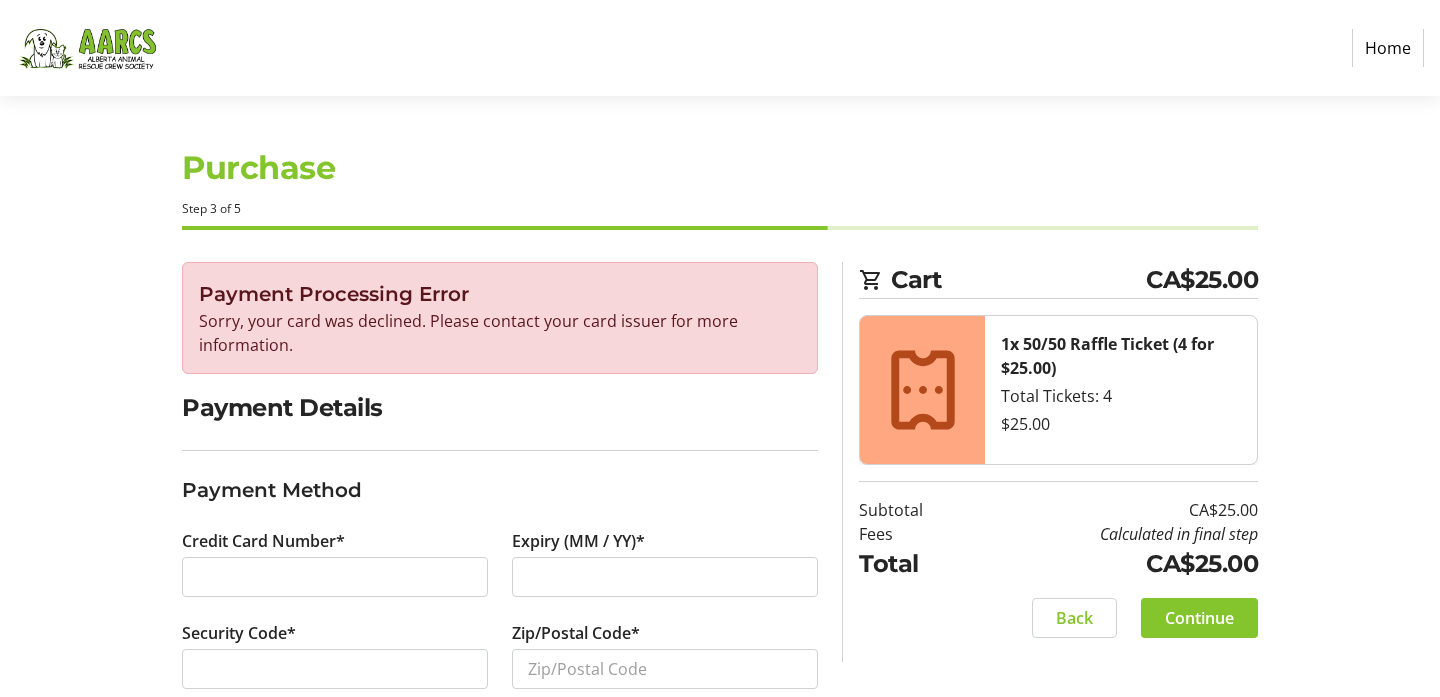 click at bounding box center (665, 577) 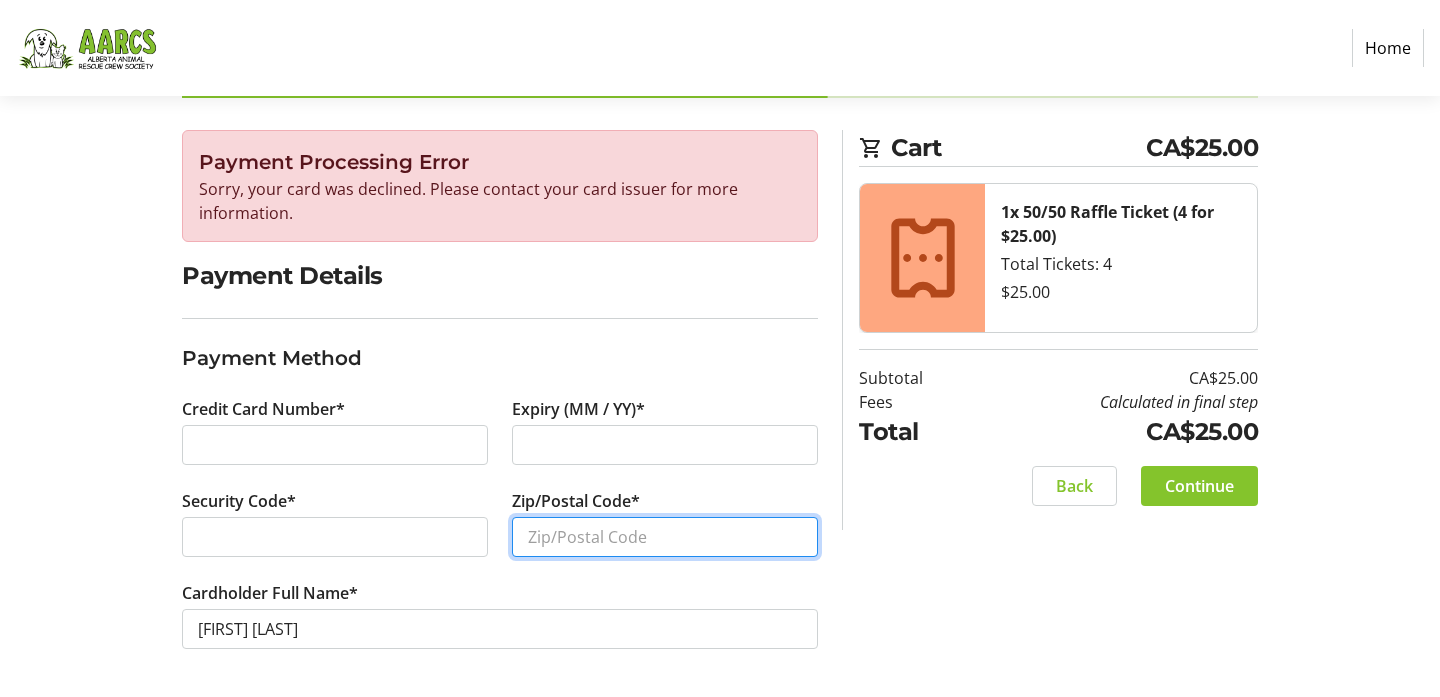 click on "Zip/Postal Code*" at bounding box center (665, 537) 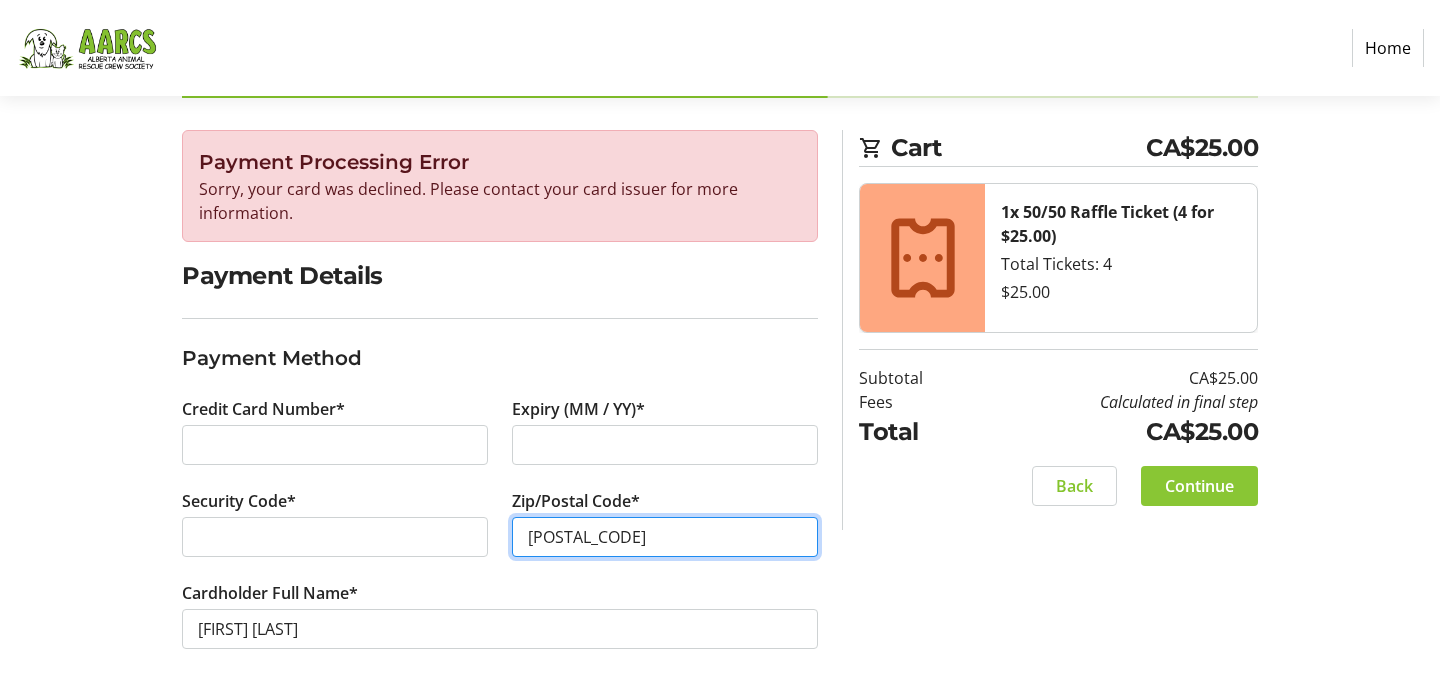 type on "[POSTAL_CODE]" 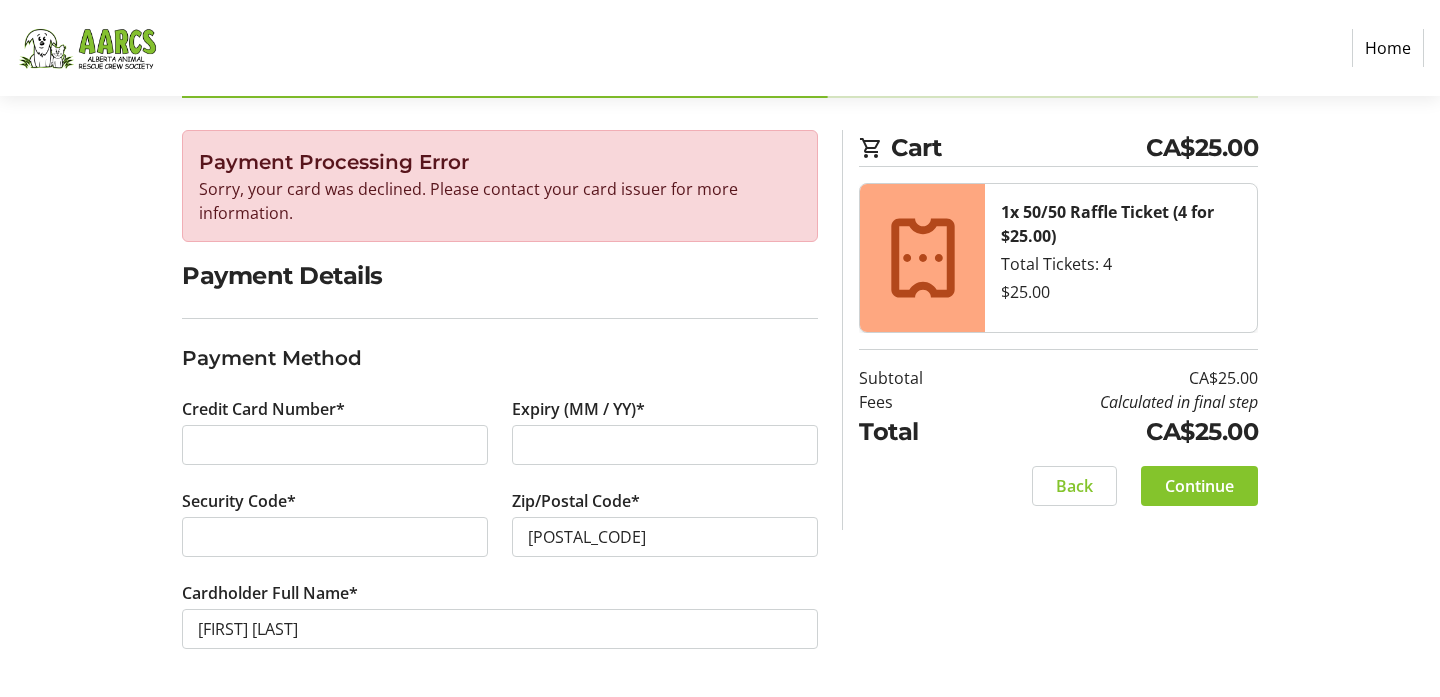 click on "Continue" 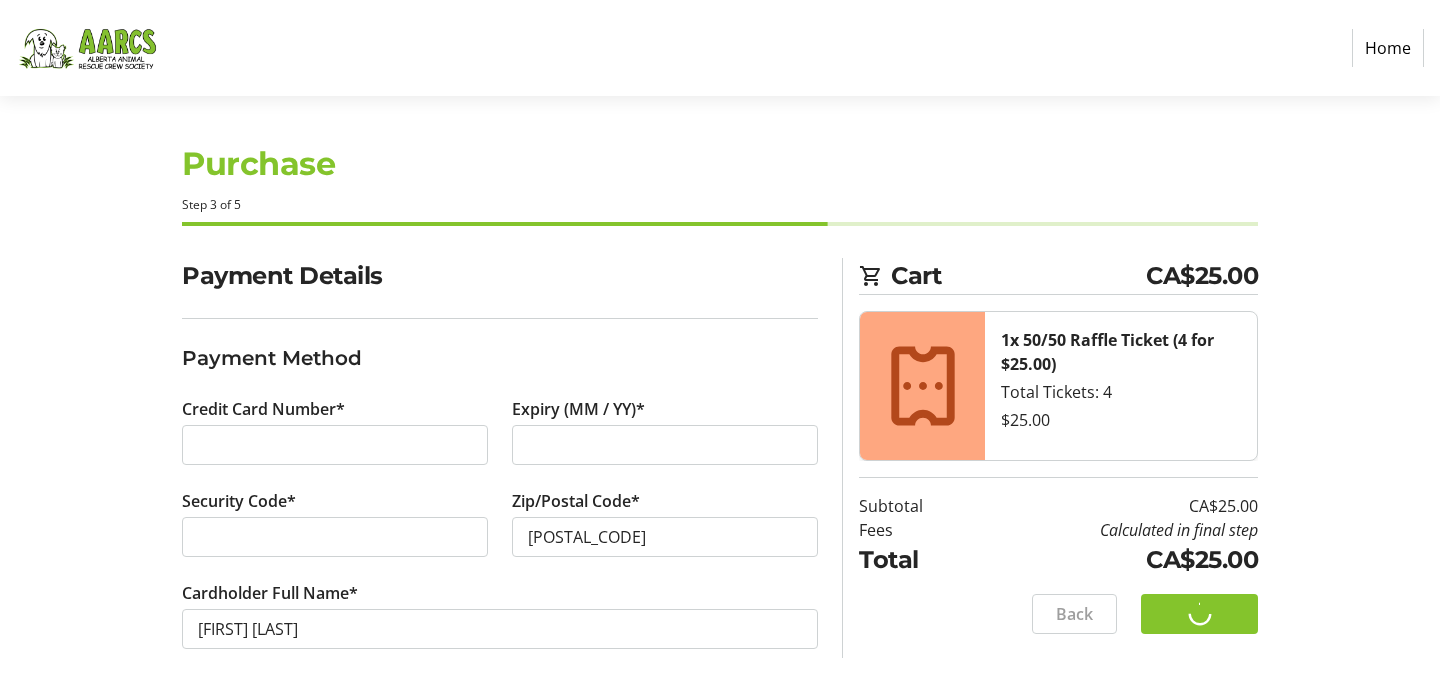 scroll, scrollTop: 4, scrollLeft: 0, axis: vertical 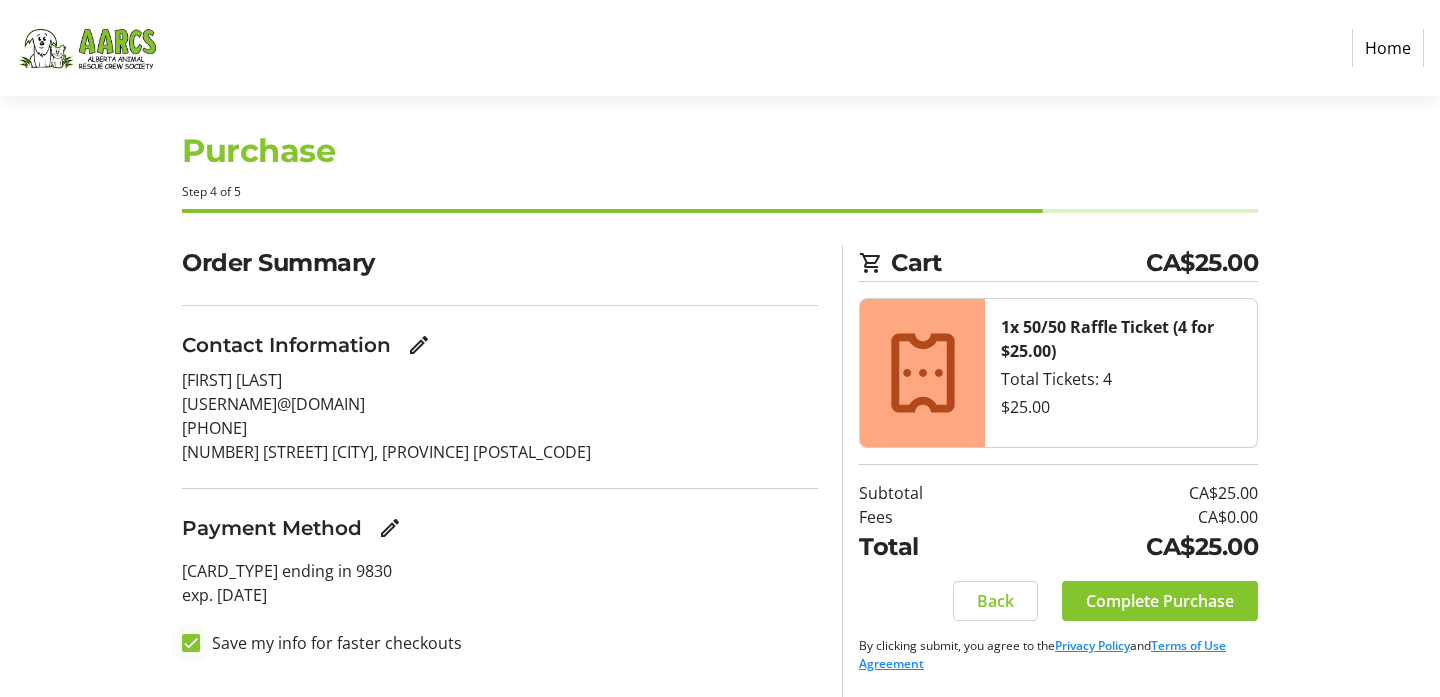 click at bounding box center (191, 643) 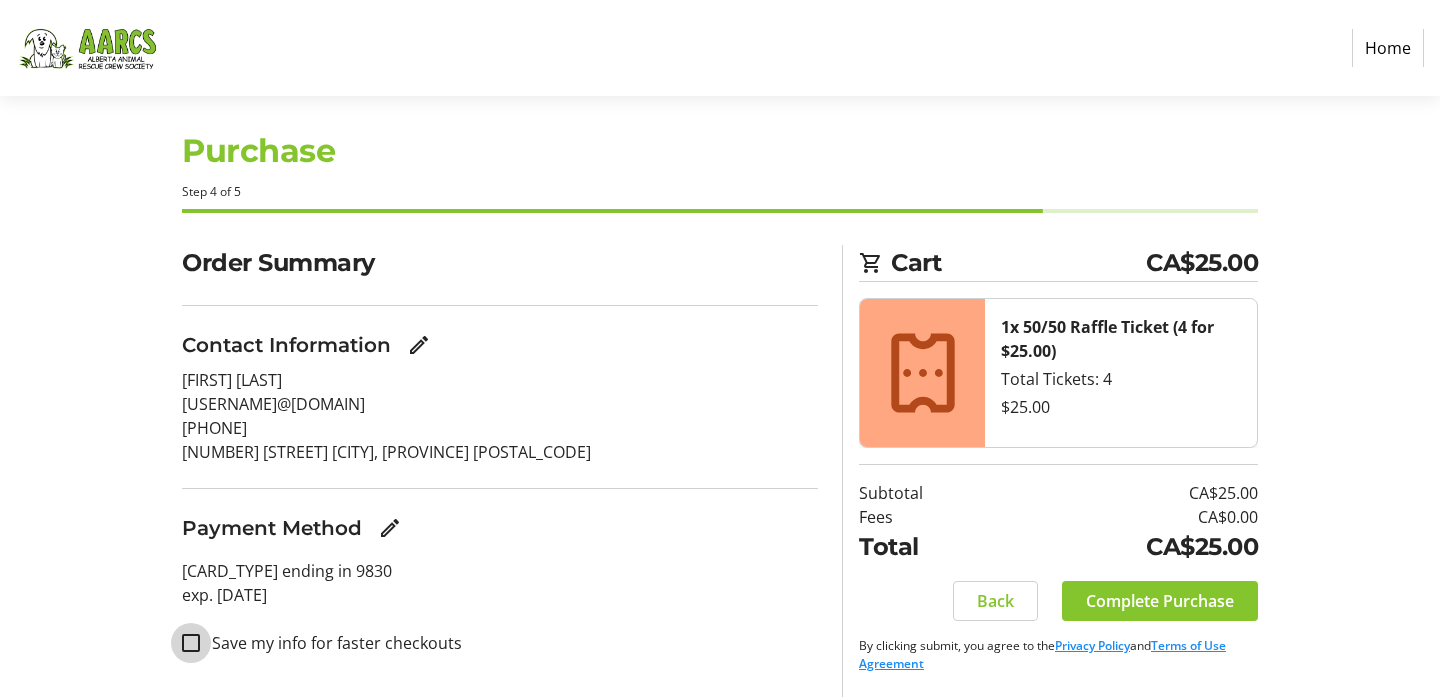 checkbox on "false" 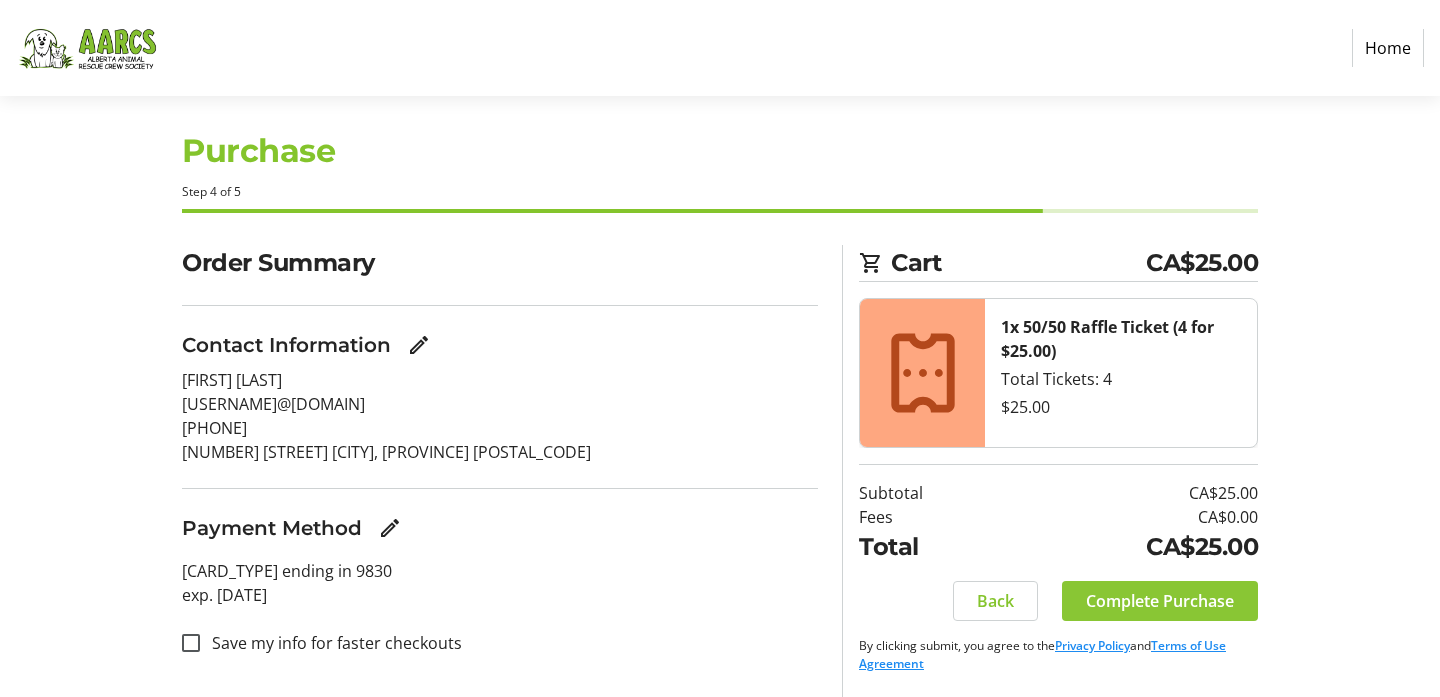 click on "Complete Purchase" 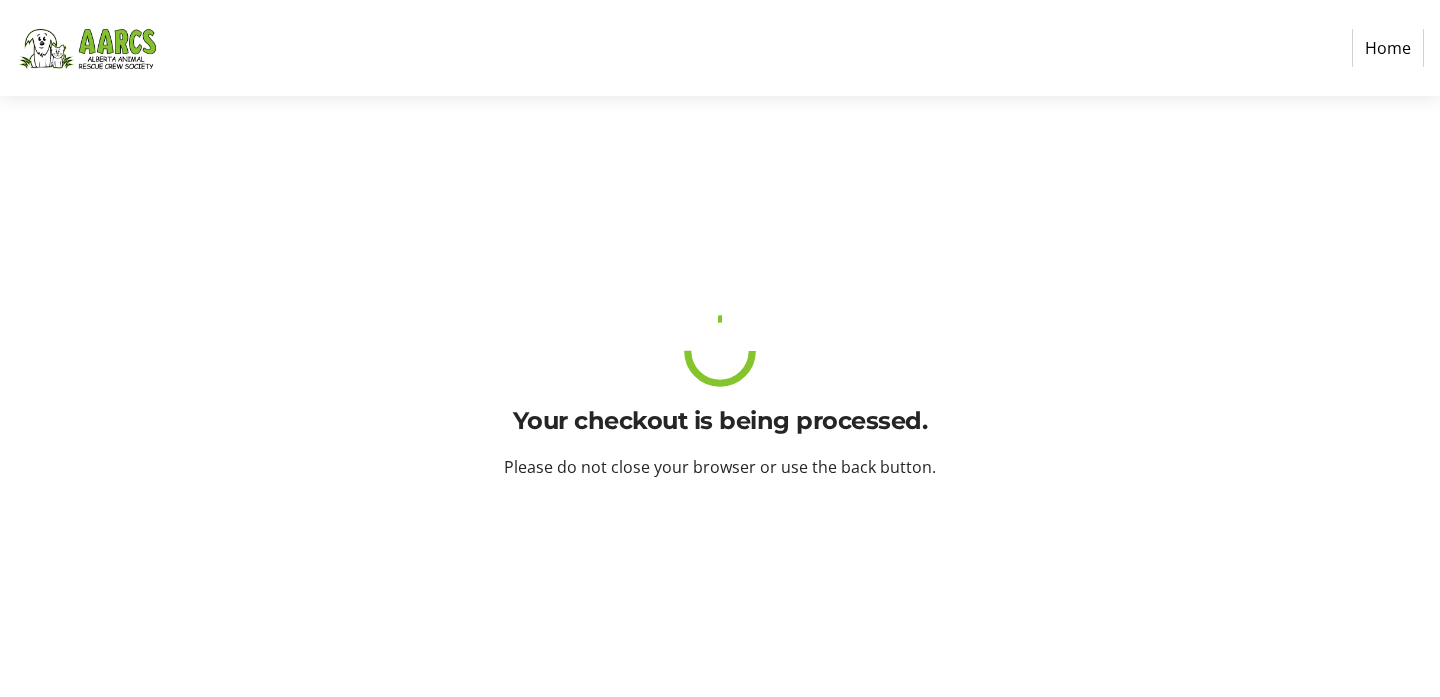 scroll, scrollTop: 0, scrollLeft: 0, axis: both 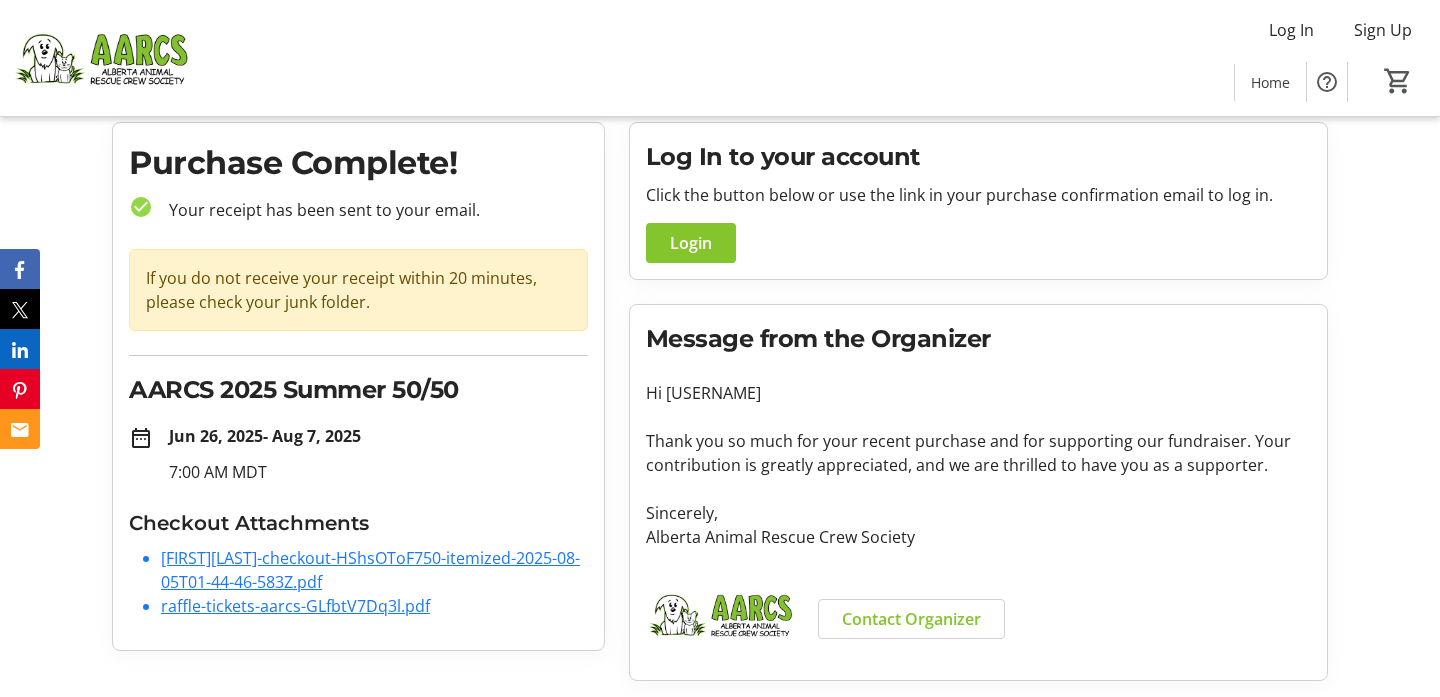 click on "[FIRST][LAST]-checkout-HShsOToF750-itemized-2025-08-05T01-44-46-583Z.pdf" 